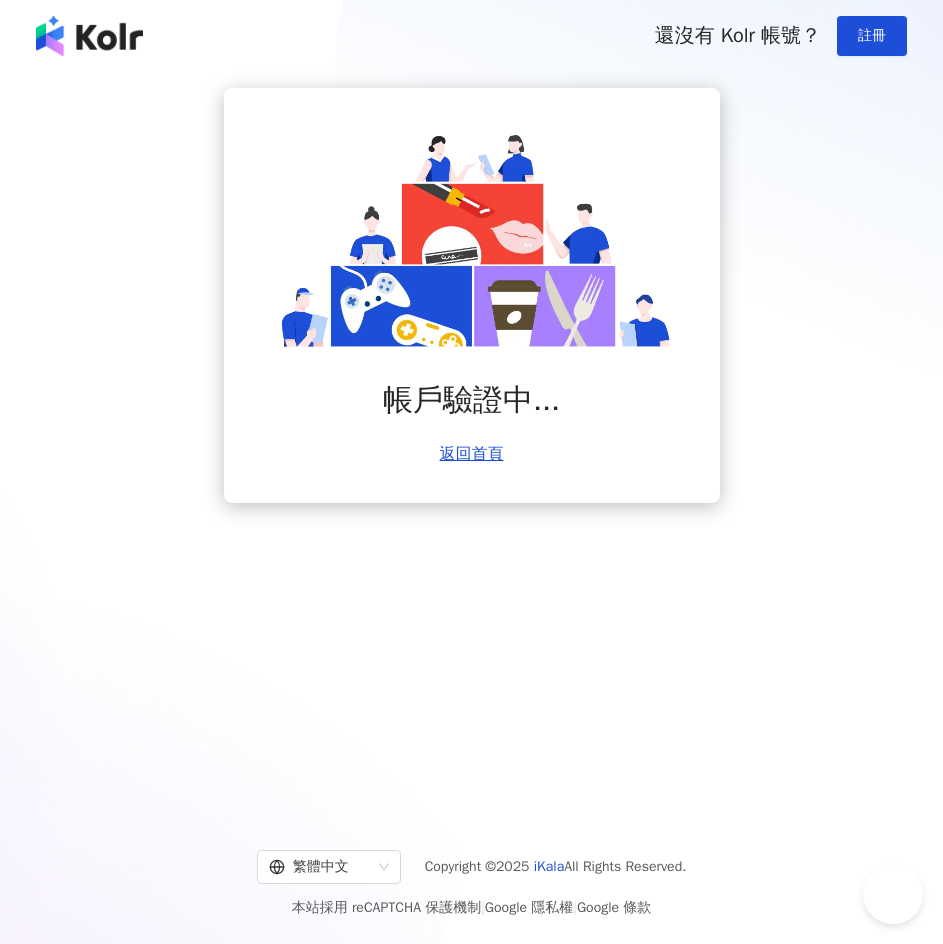 scroll, scrollTop: 0, scrollLeft: 0, axis: both 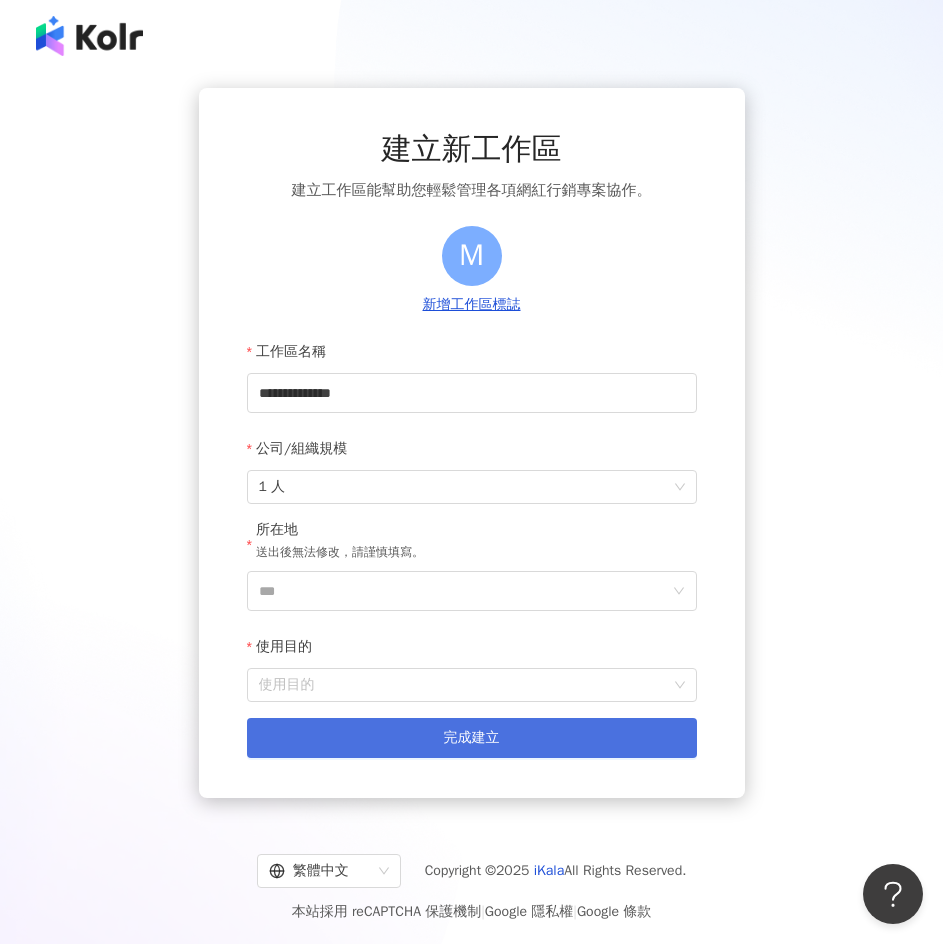click on "完成建立" at bounding box center [472, 738] 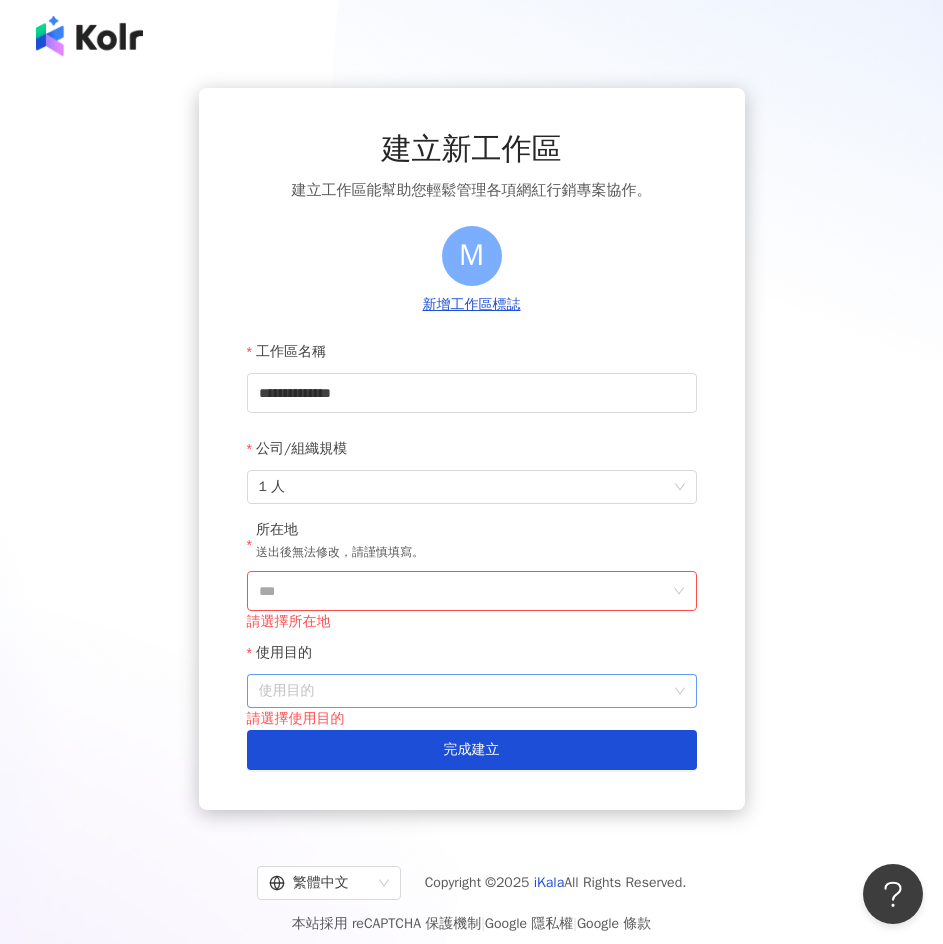 click on "使用目的" at bounding box center (472, 691) 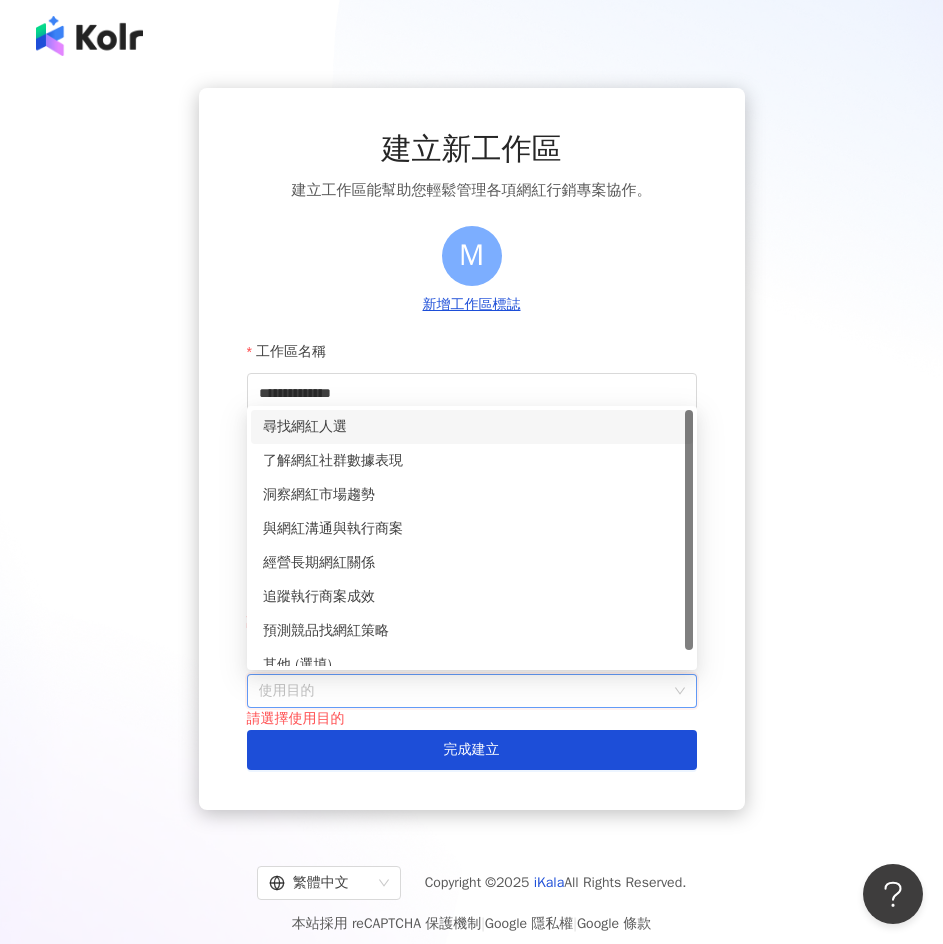 click on "尋找網紅人選" at bounding box center [472, 427] 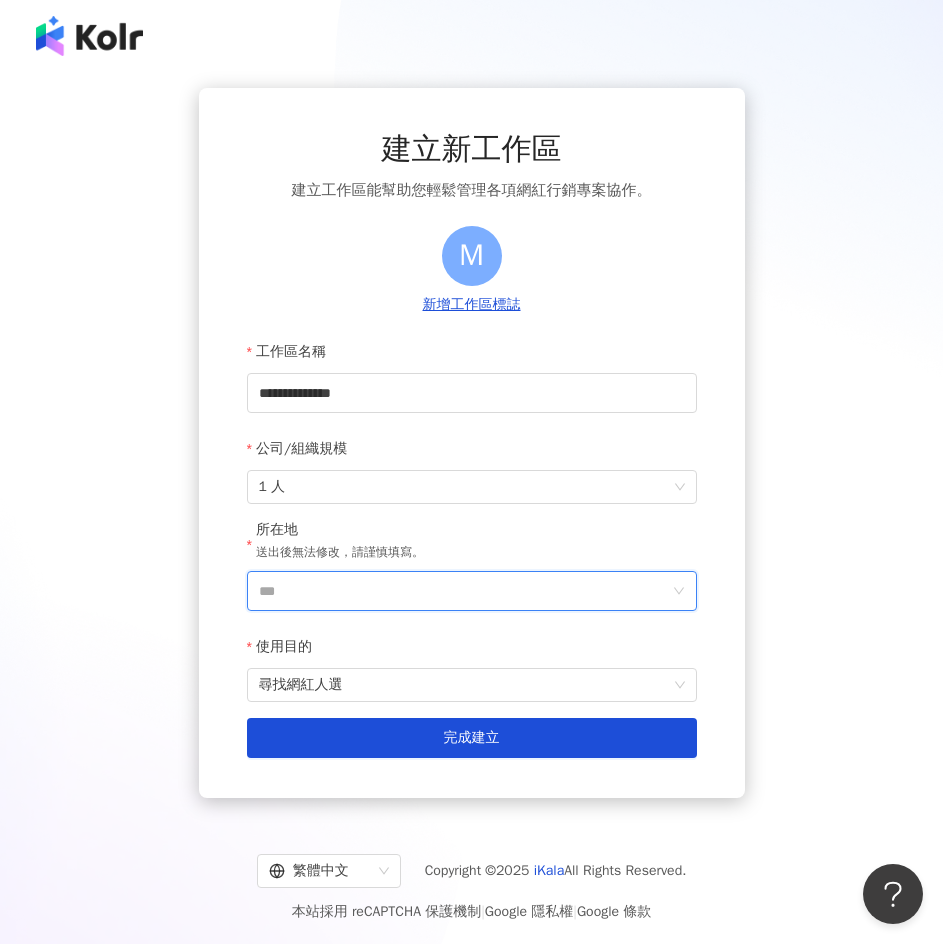 click on "***" at bounding box center [464, 591] 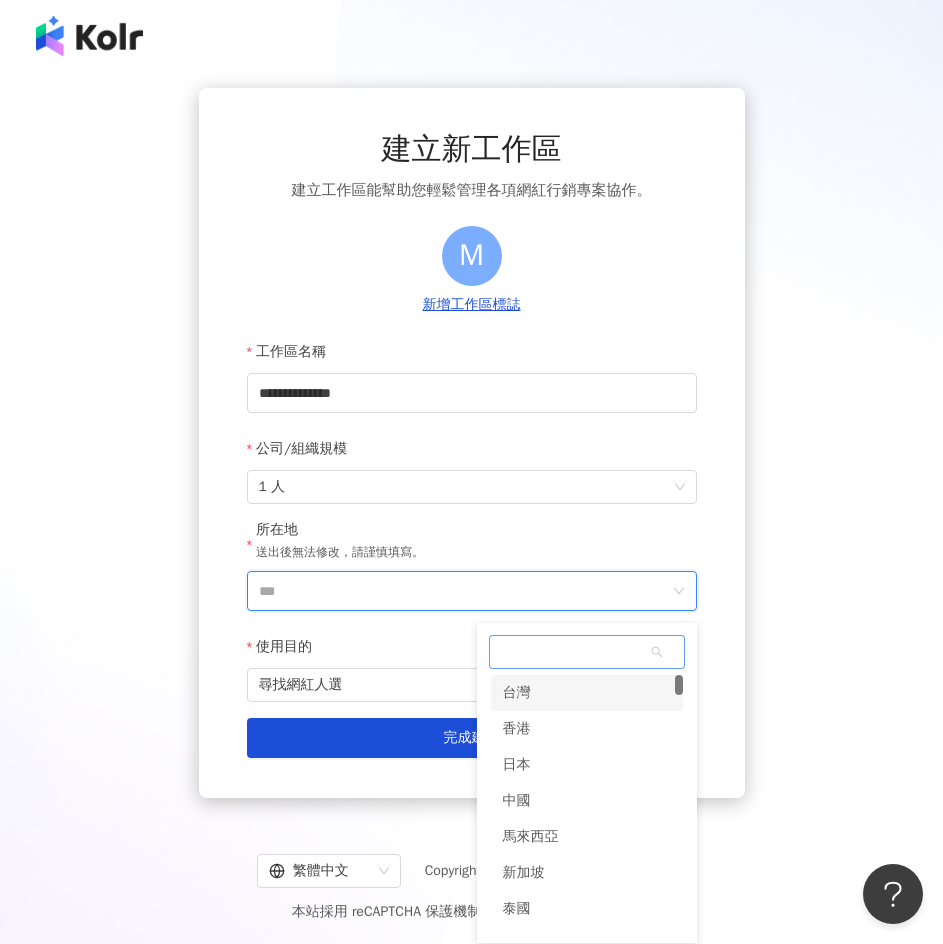 click on "台灣" at bounding box center [517, 693] 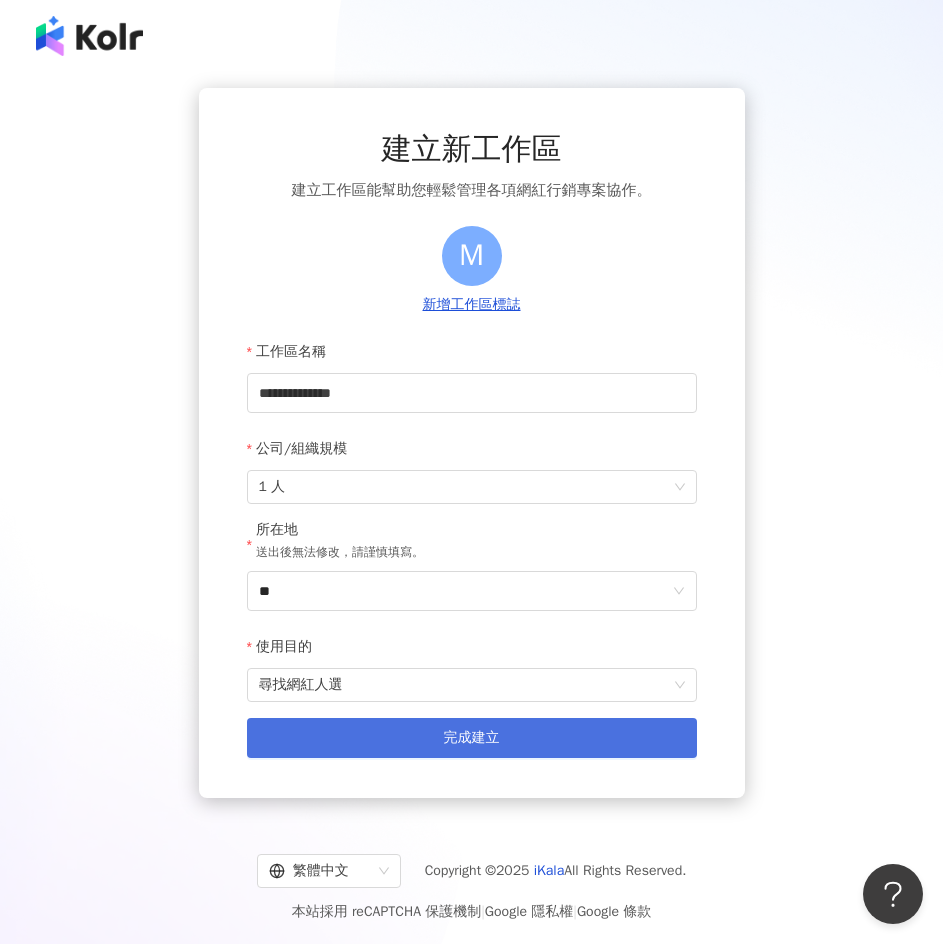 click on "完成建立" at bounding box center (472, 738) 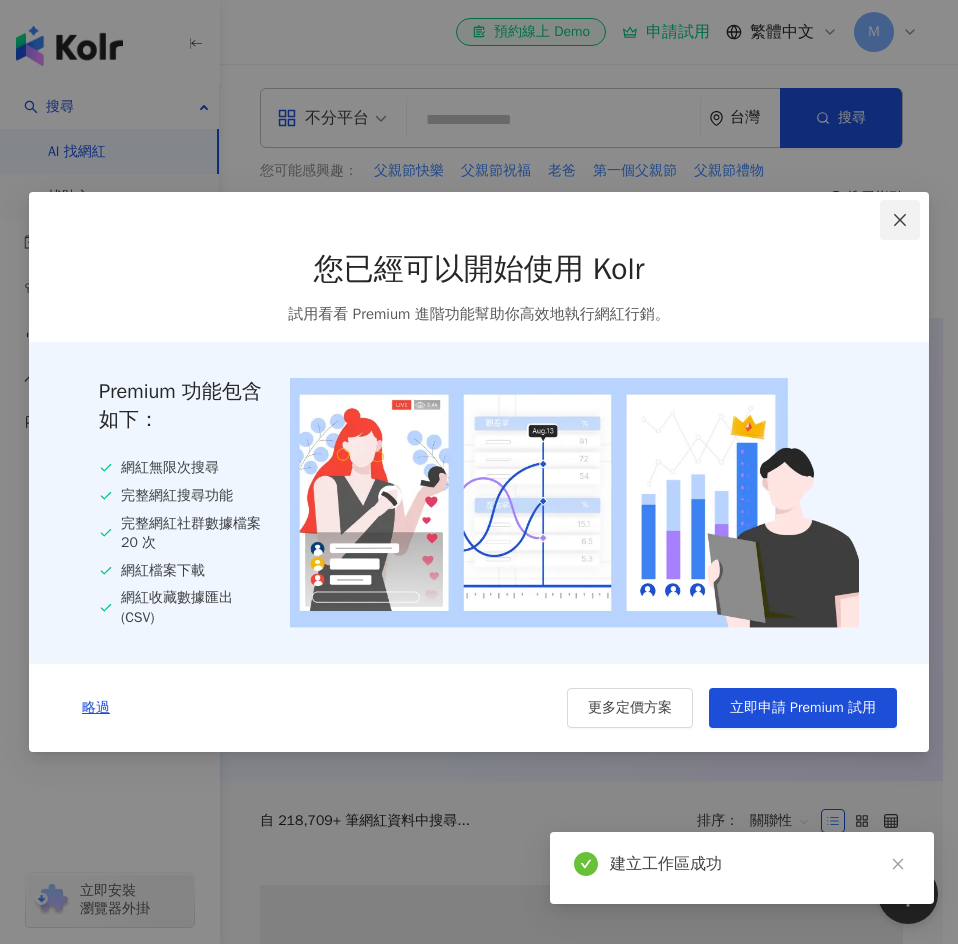 click 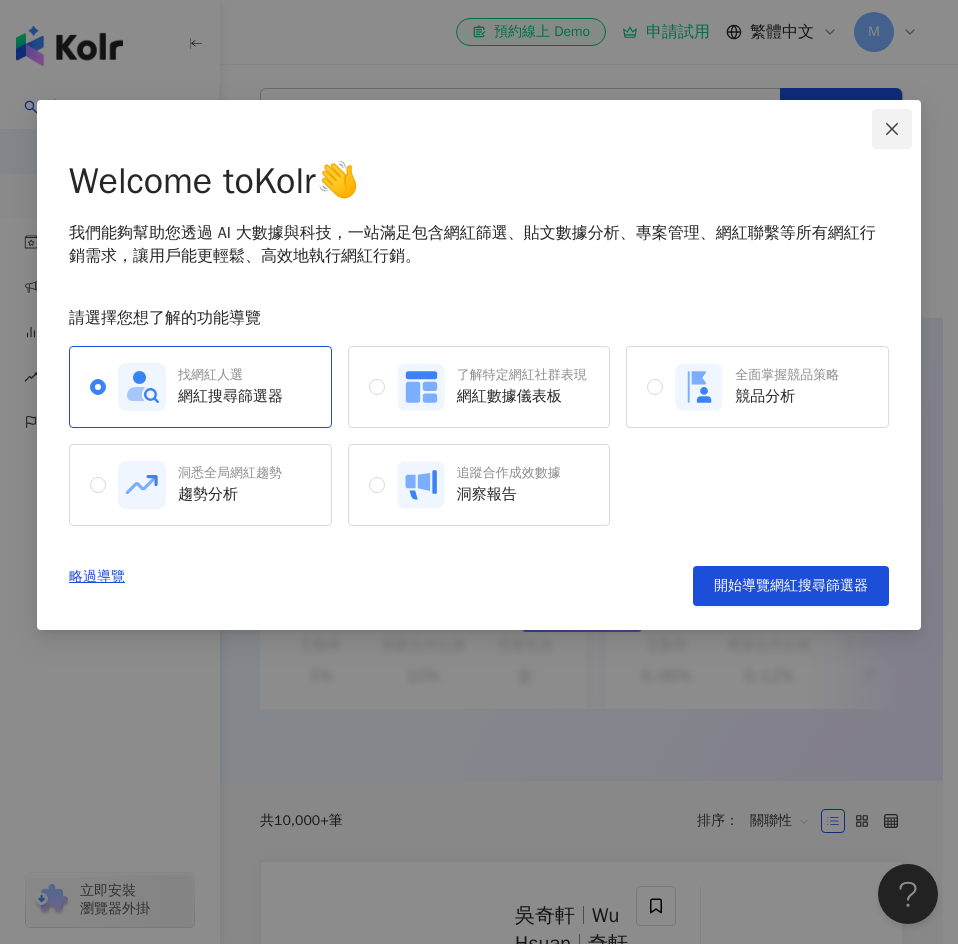 click 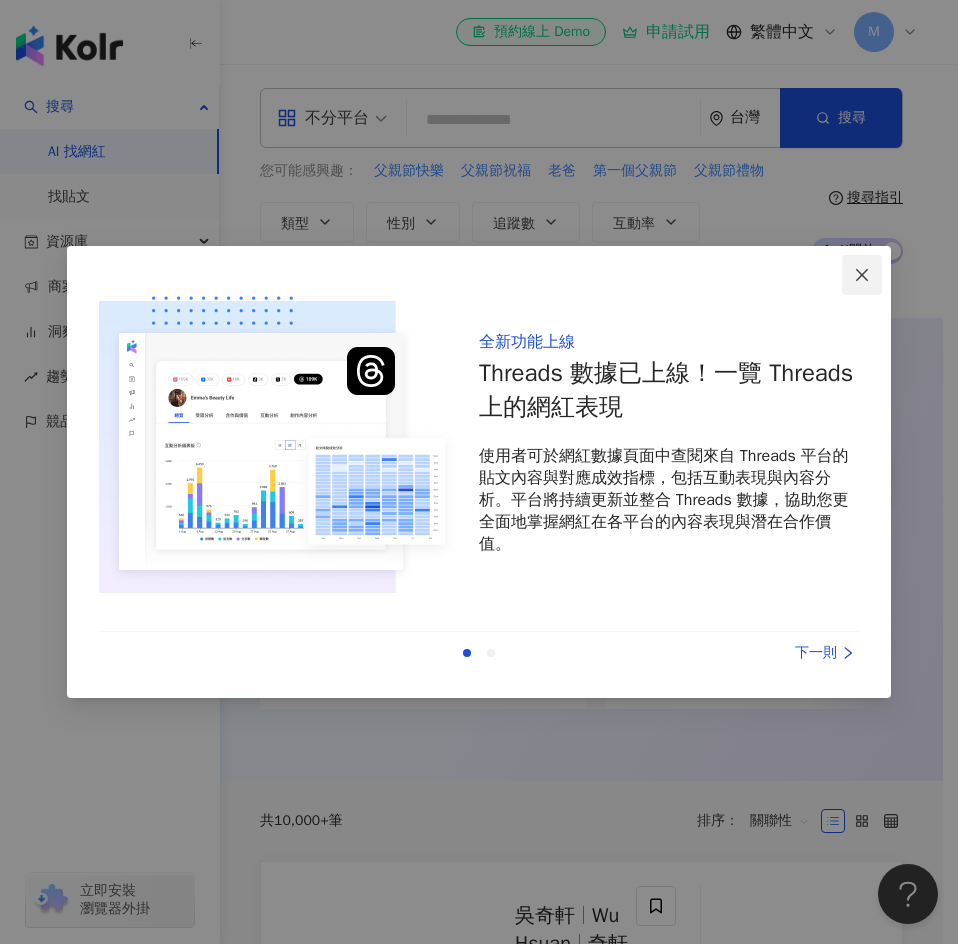 click at bounding box center [862, 275] 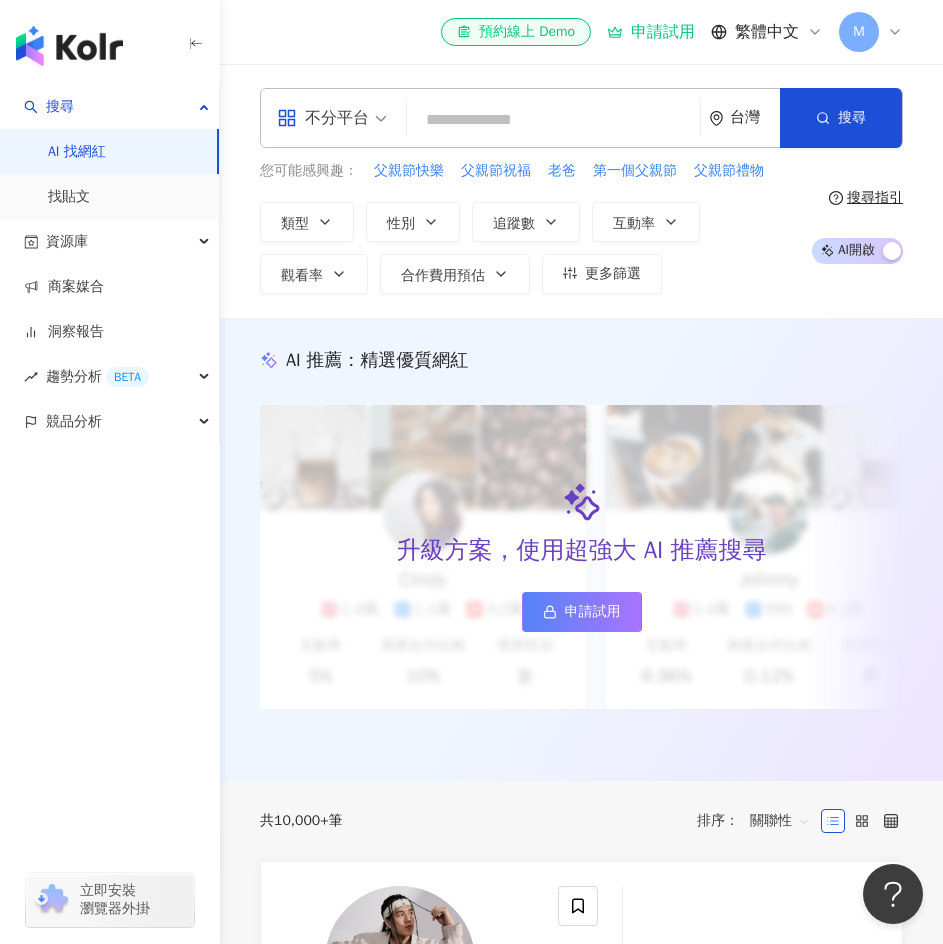 click on "不分平台" at bounding box center [323, 118] 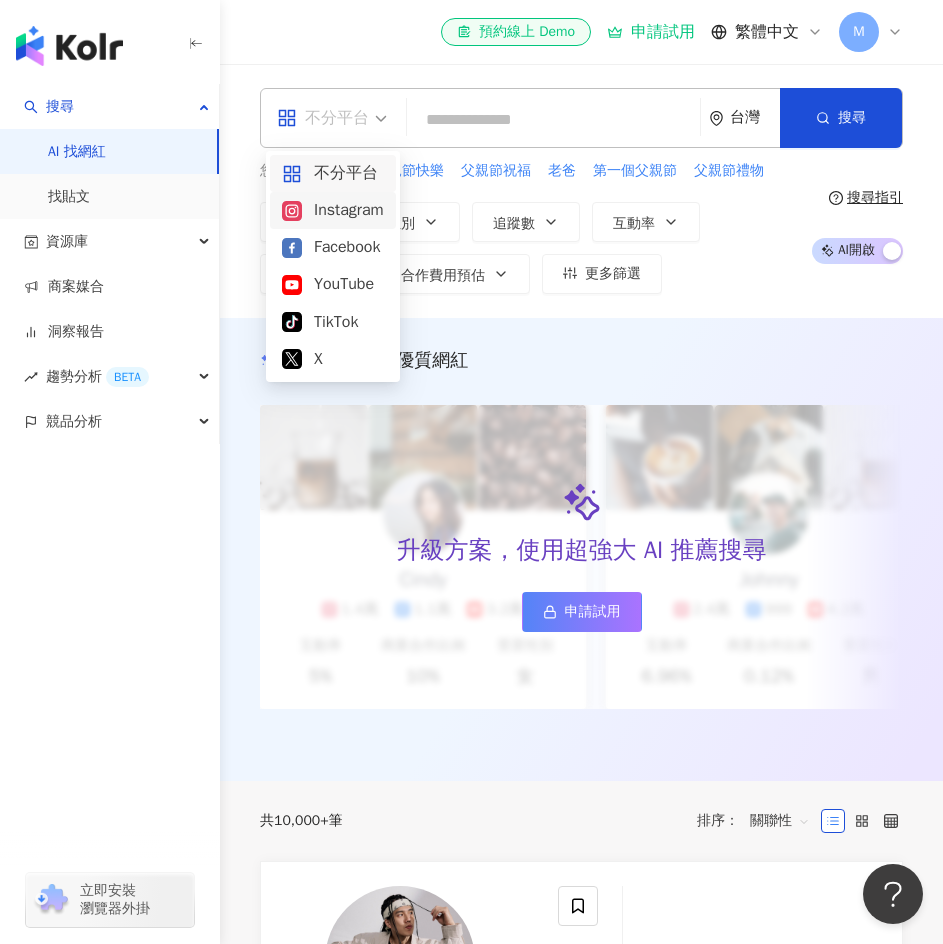 click on "Instagram" at bounding box center (333, 210) 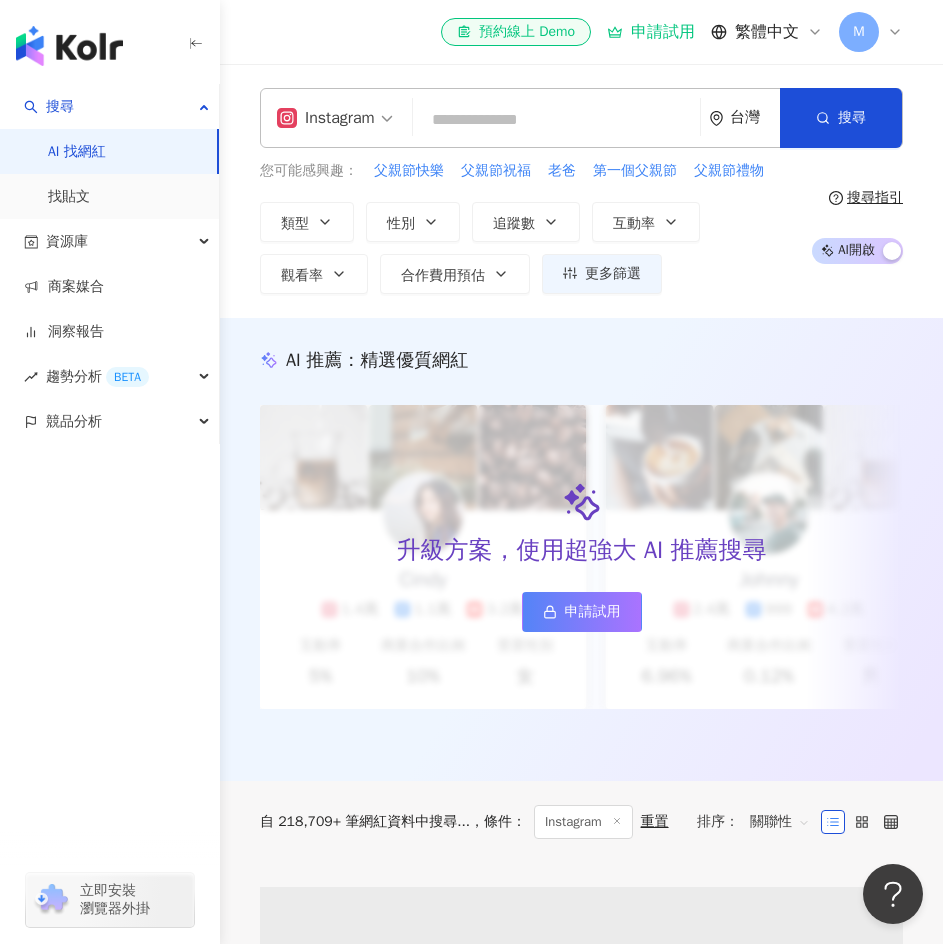 click at bounding box center [556, 120] 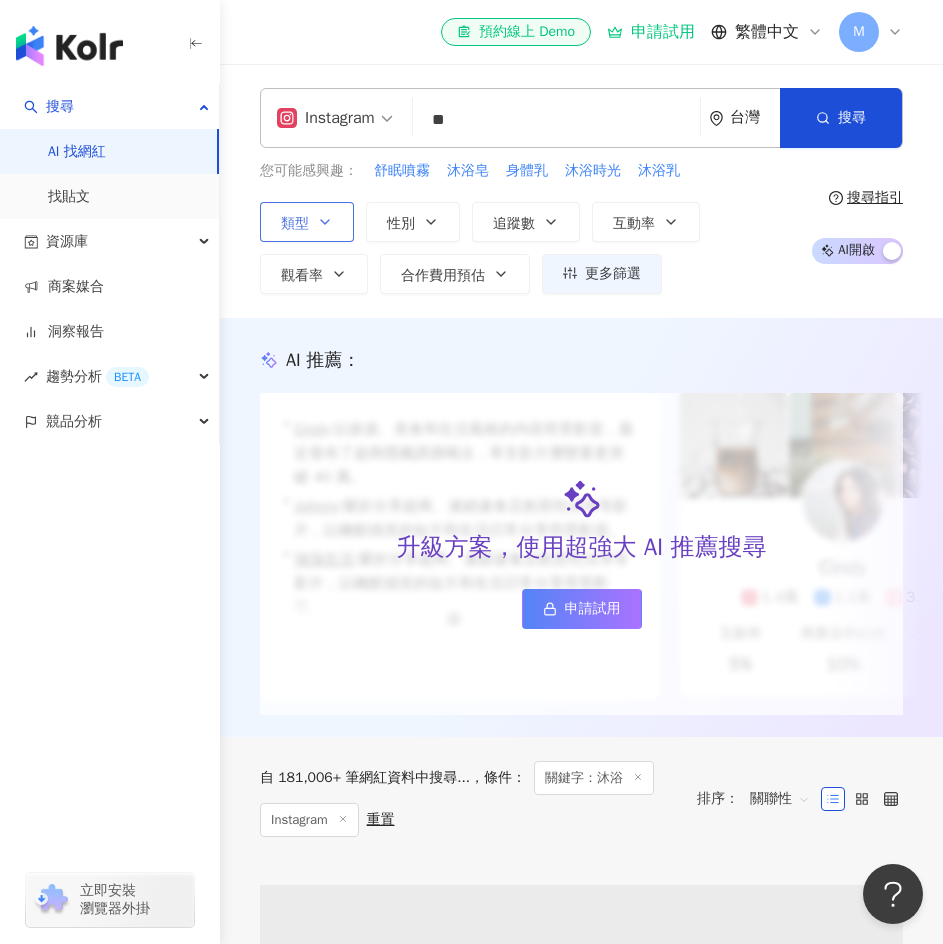 type on "**" 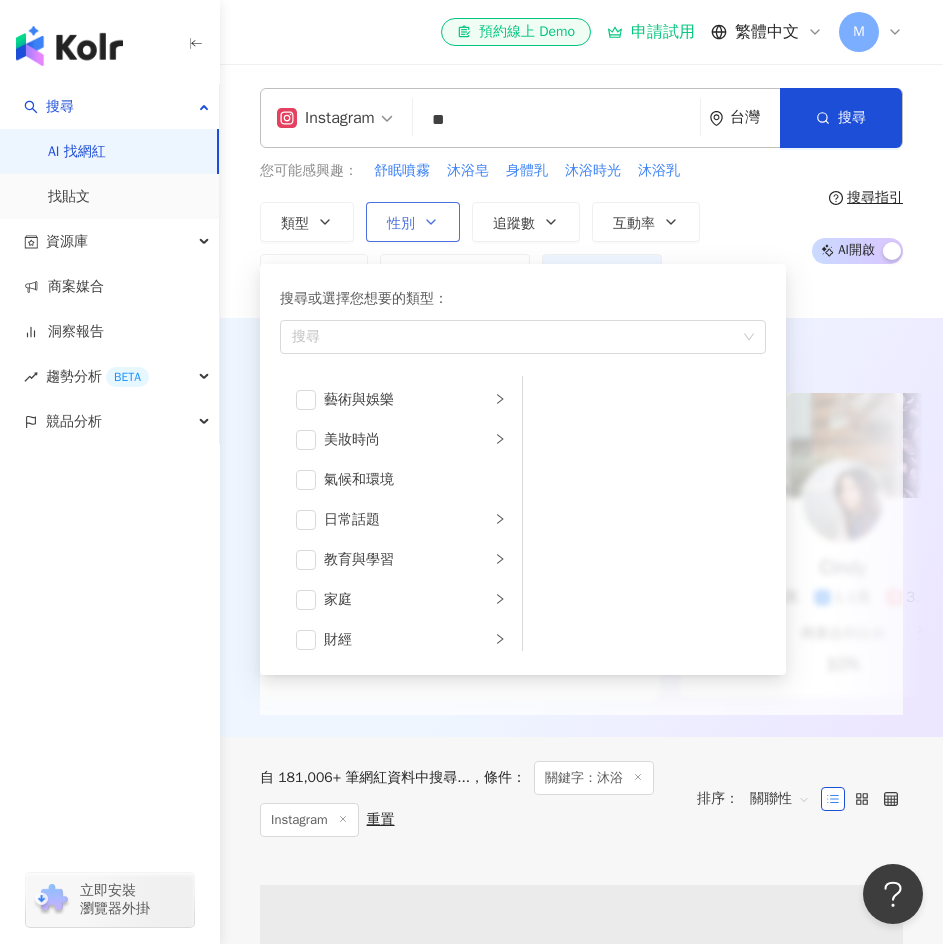 click on "性別" at bounding box center [413, 222] 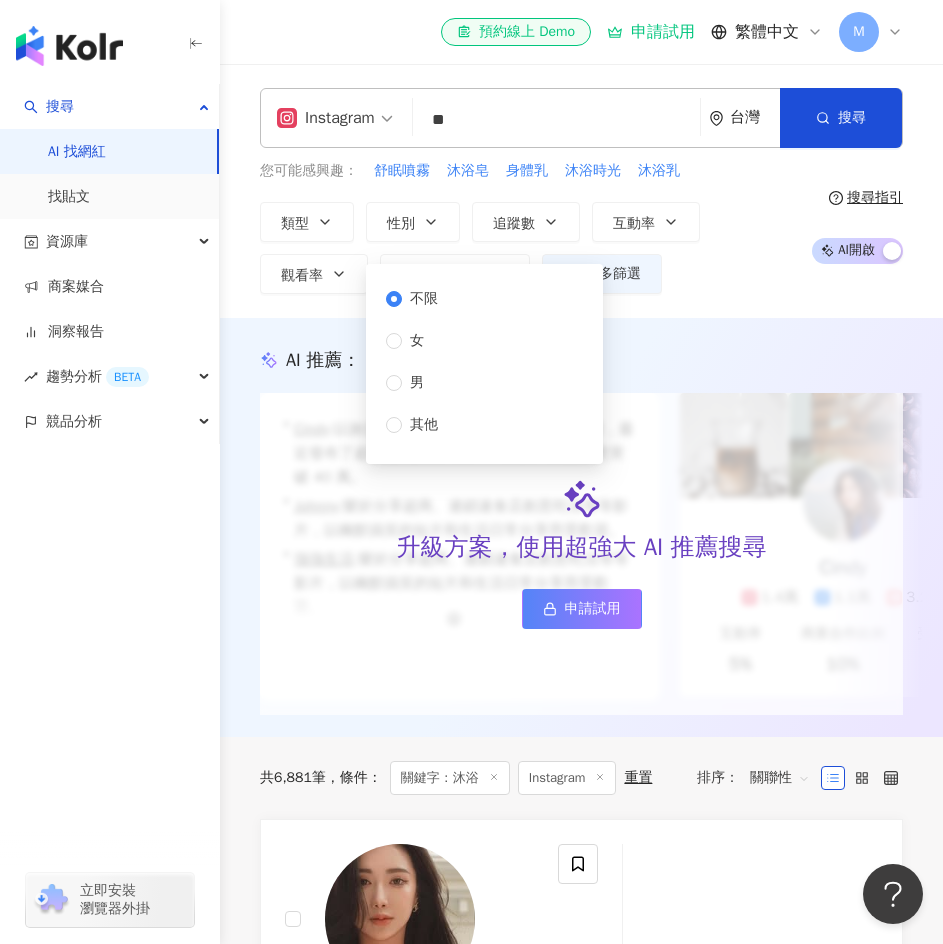 click on "不限 女 男 其他" at bounding box center (420, 362) 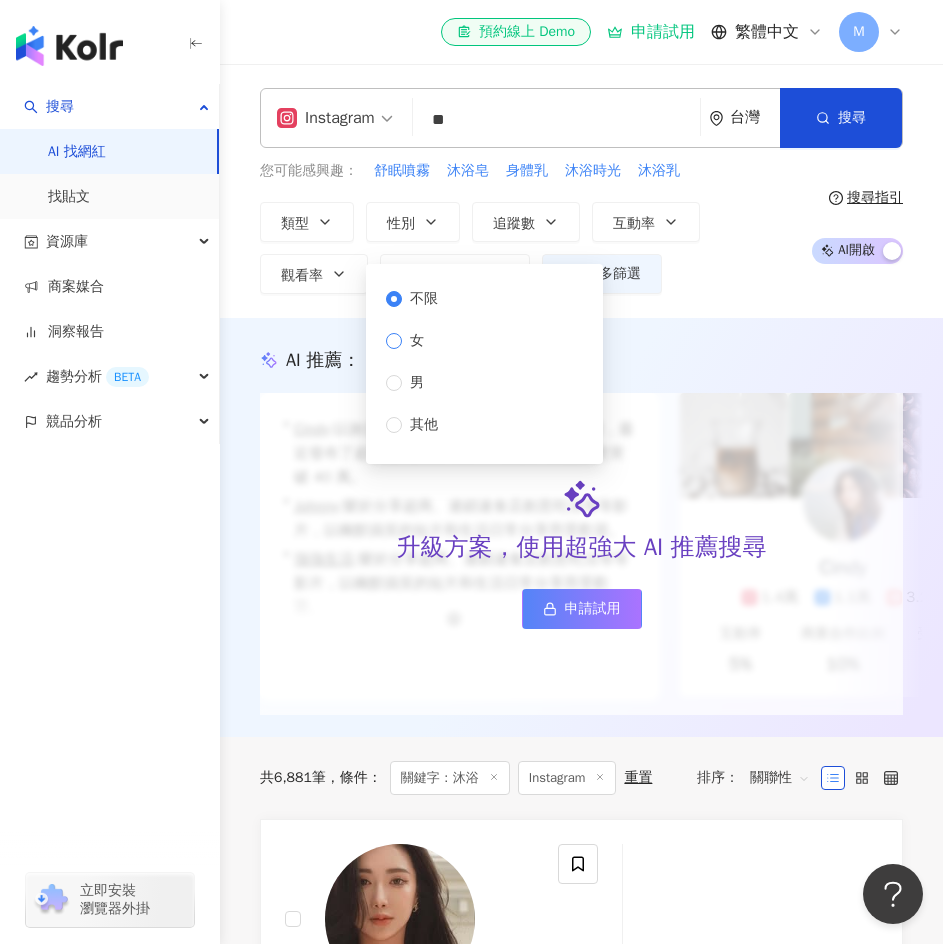 click on "女" at bounding box center (416, 341) 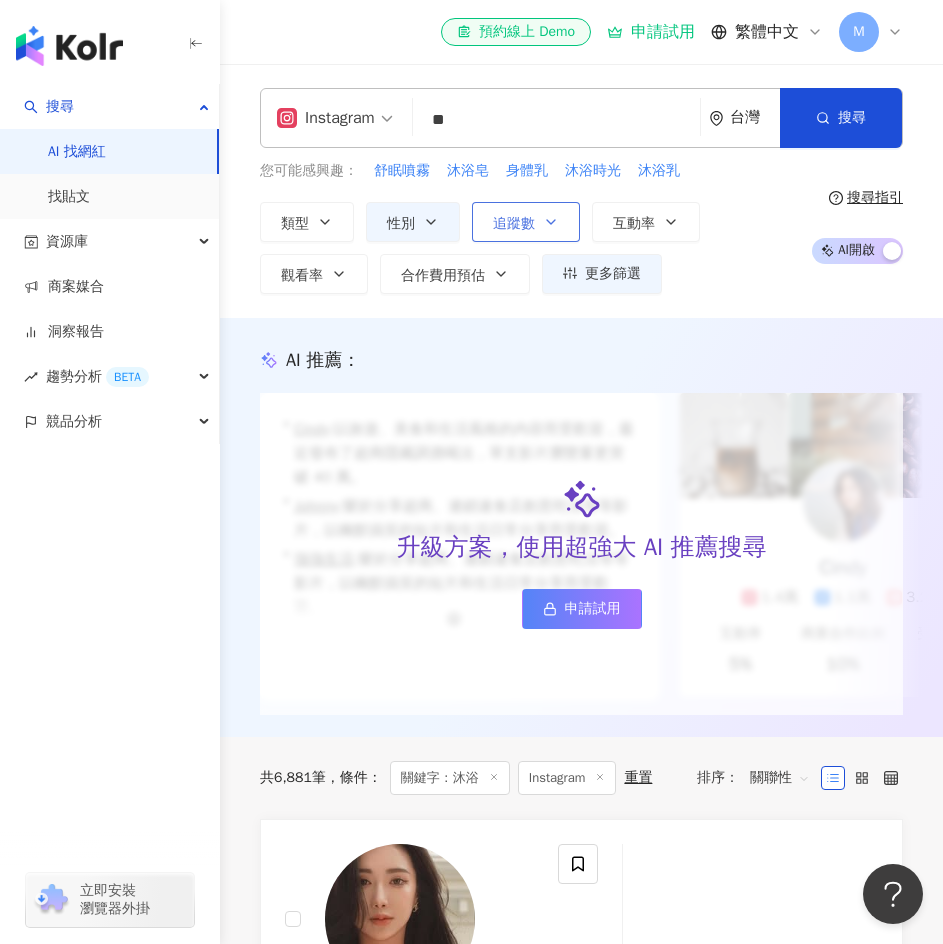 click on "追蹤數" at bounding box center (514, 224) 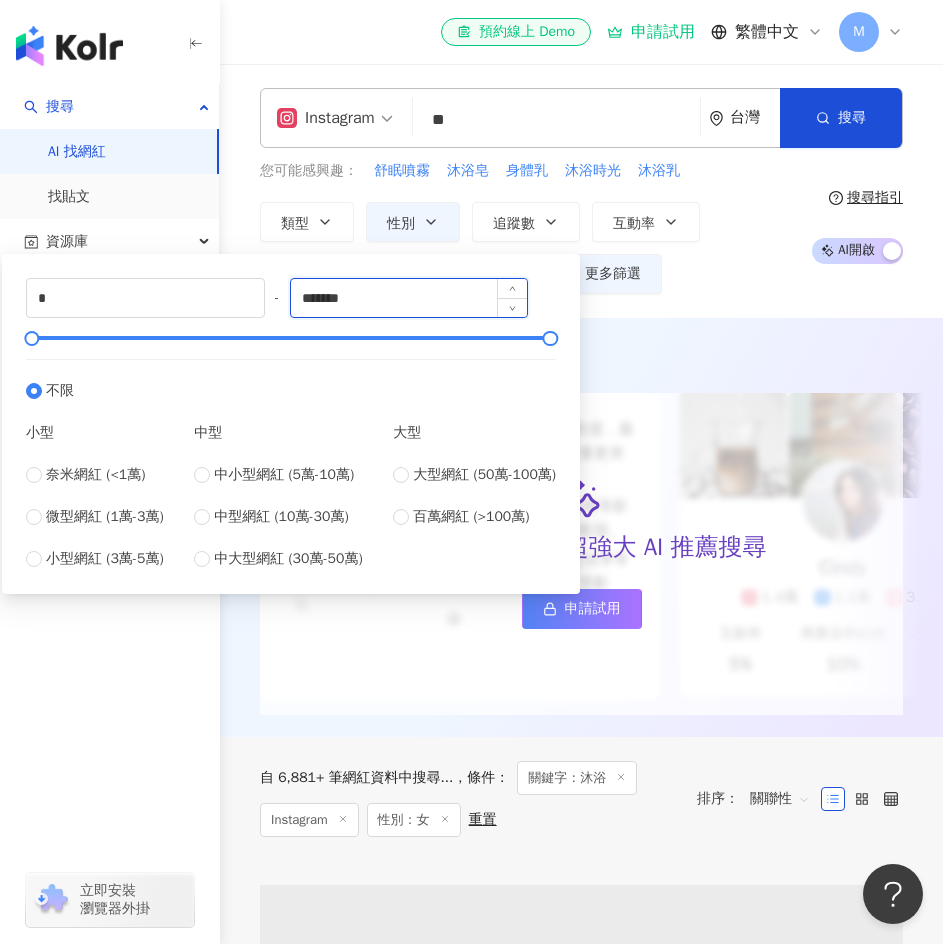 click on "*******" at bounding box center [409, 298] 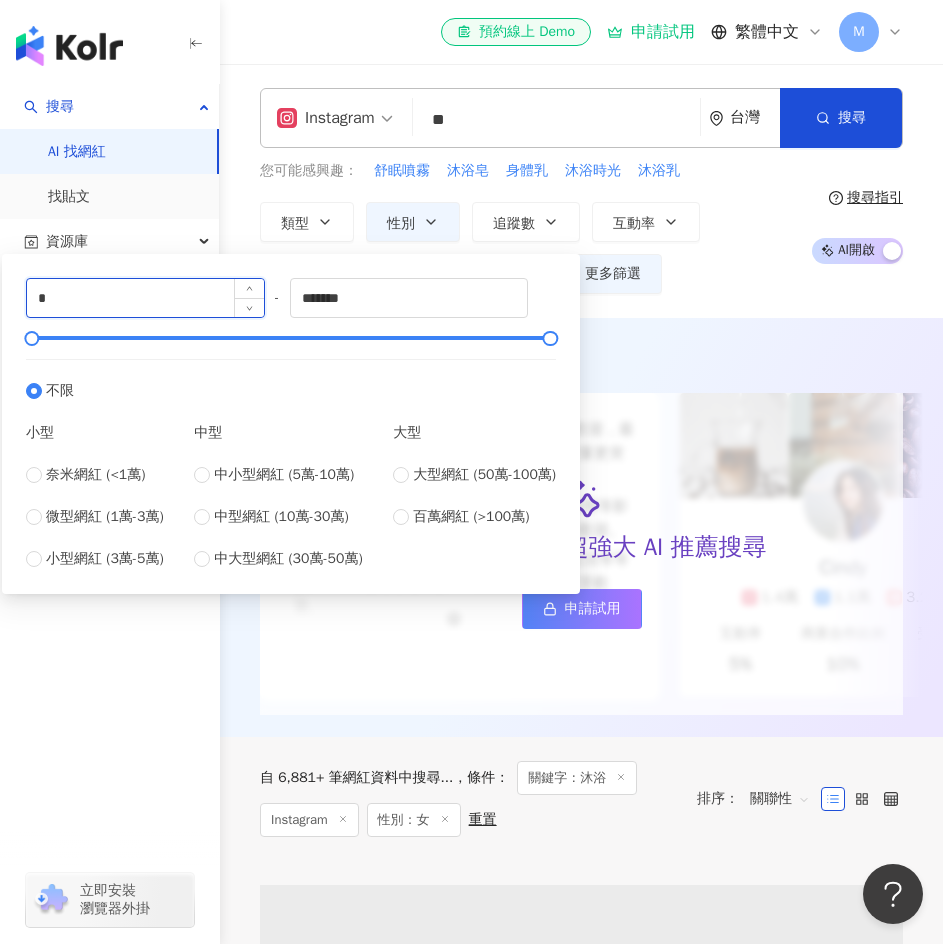 click on "*" at bounding box center (145, 298) 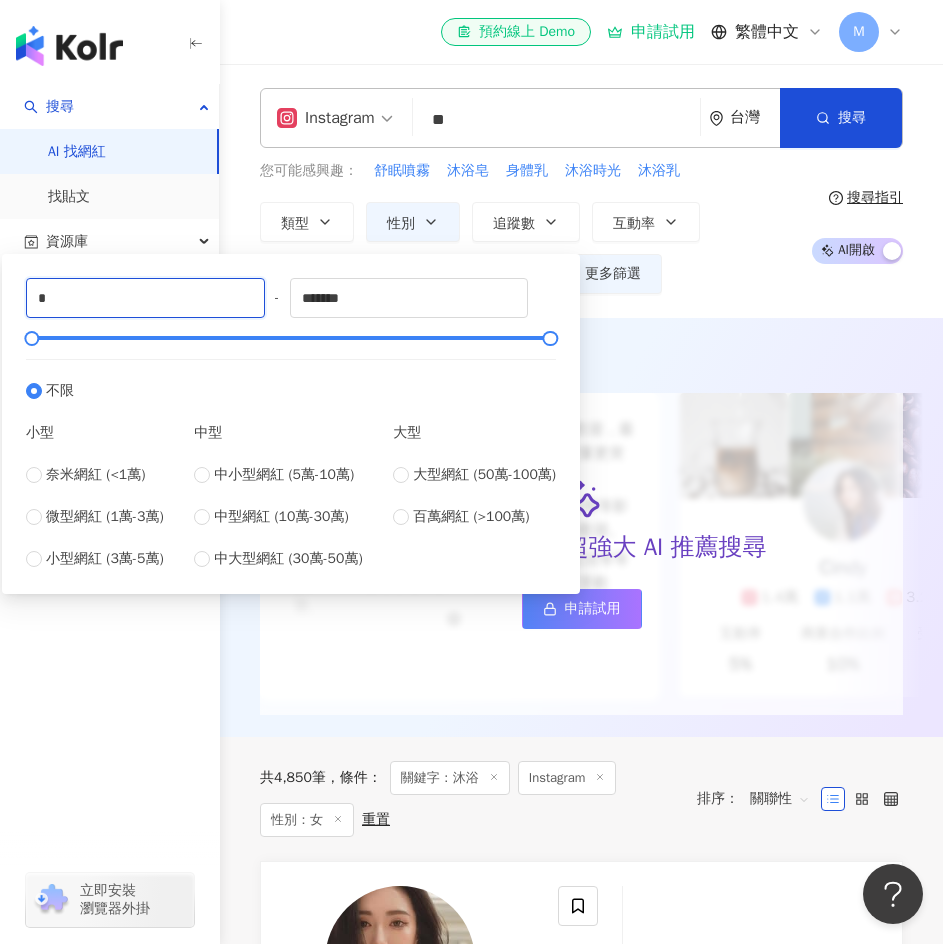 drag, startPoint x: 48, startPoint y: 300, endPoint x: -70, endPoint y: 284, distance: 119.0798 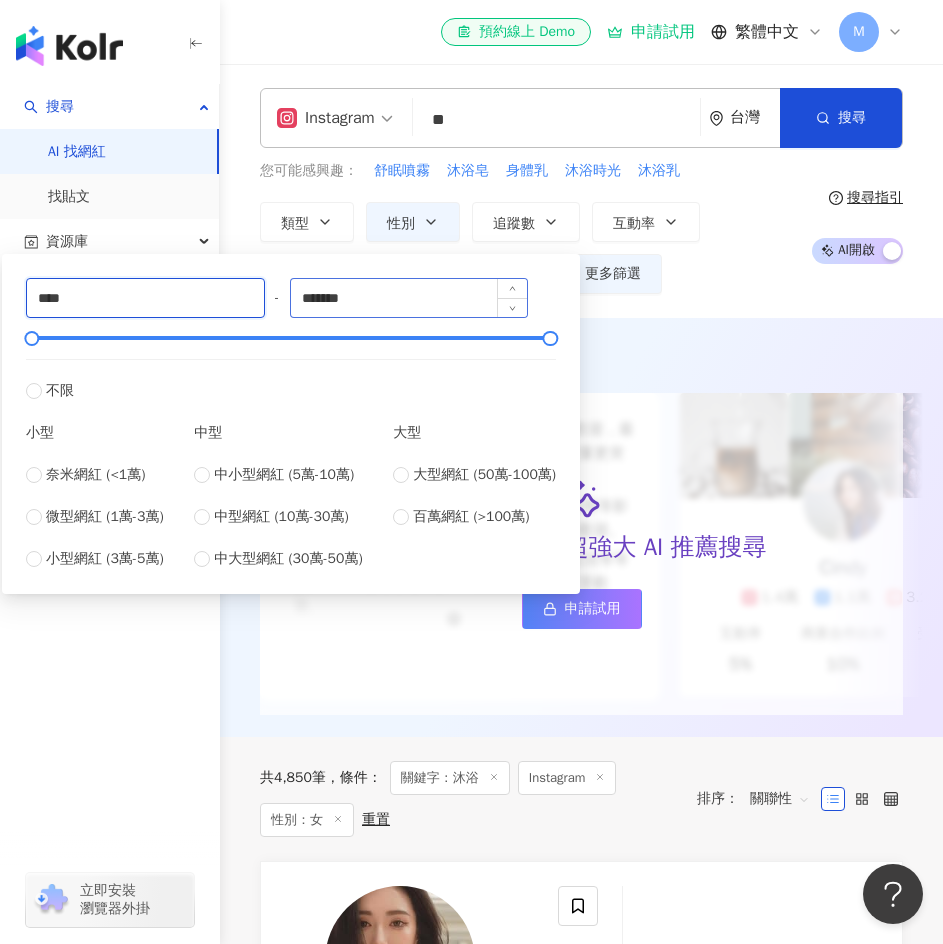 type on "****" 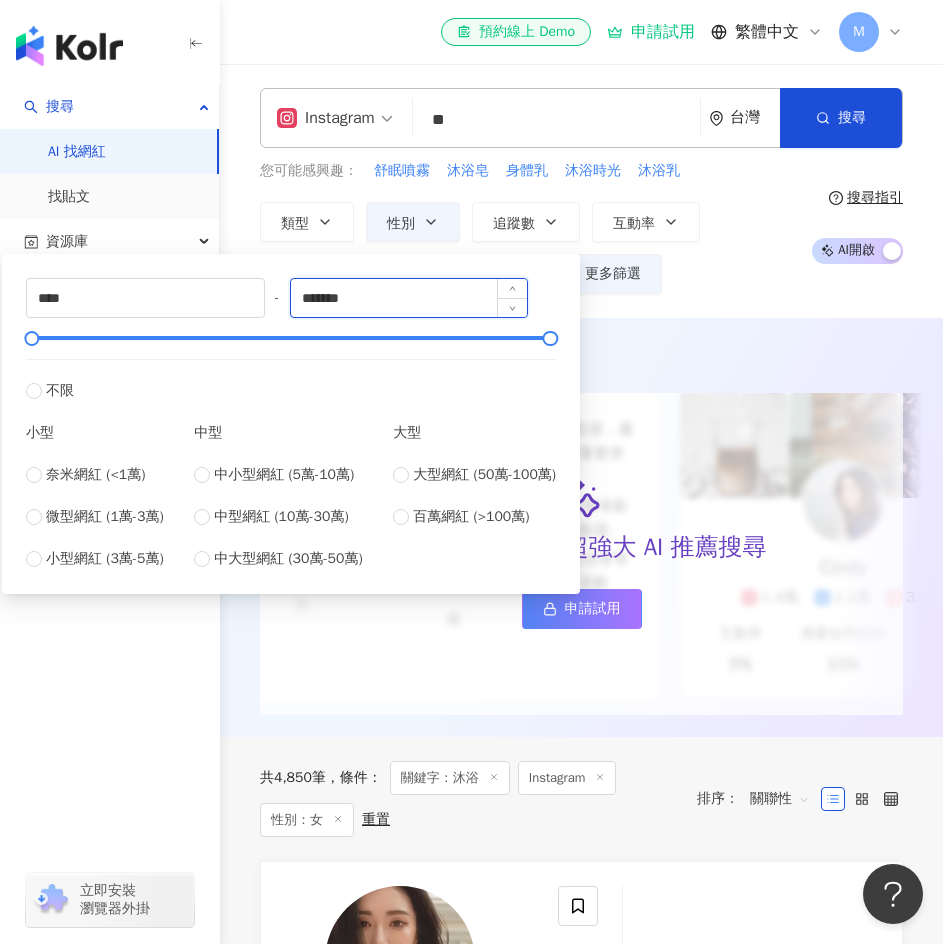 drag, startPoint x: 410, startPoint y: 285, endPoint x: 345, endPoint y: 296, distance: 65.9242 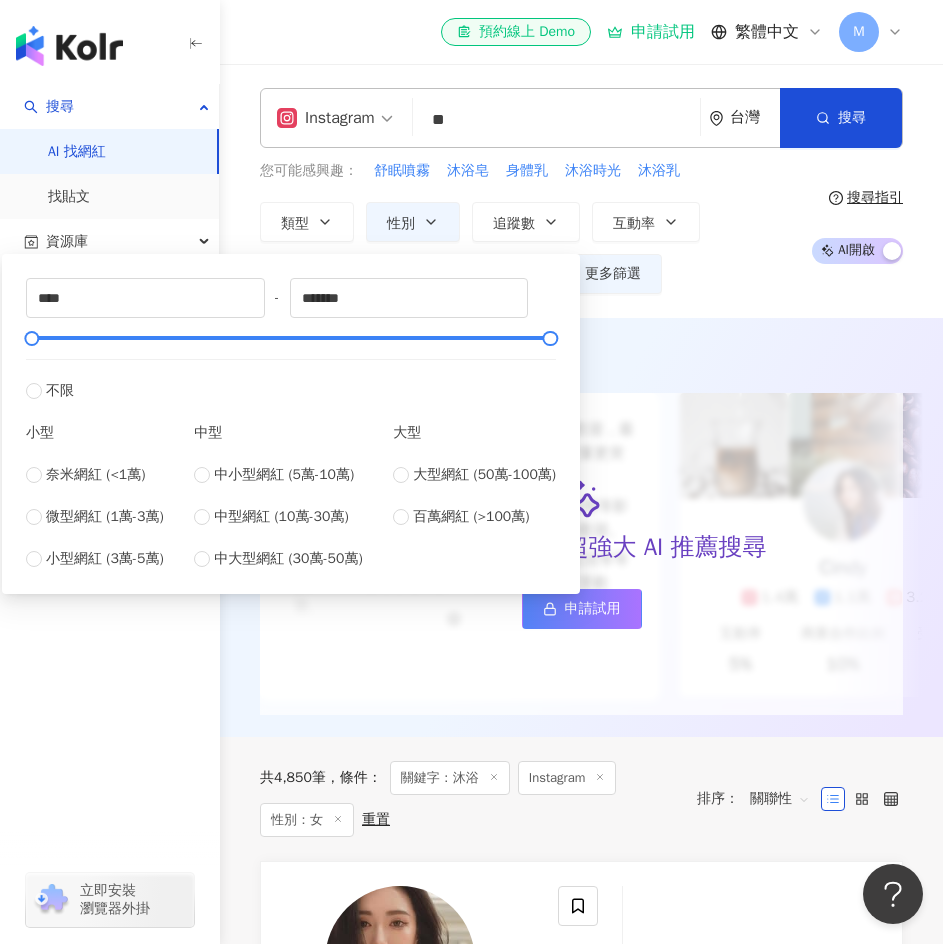 click on "類型 性別 追蹤數 互動率 觀看率 合作費用預估  更多篩選 不限 女 男 其他 ****  -  ******* 不限 小型 奈米網紅 (<1萬) 微型網紅 (1萬-3萬) 小型網紅 (3萬-5萬) 中型 中小型網紅 (5萬-10萬) 中型網紅 (10萬-30萬) 中大型網紅 (30萬-50萬) 大型 大型網紅 (50萬-100萬) 百萬網紅 (>100萬)" at bounding box center (528, 248) 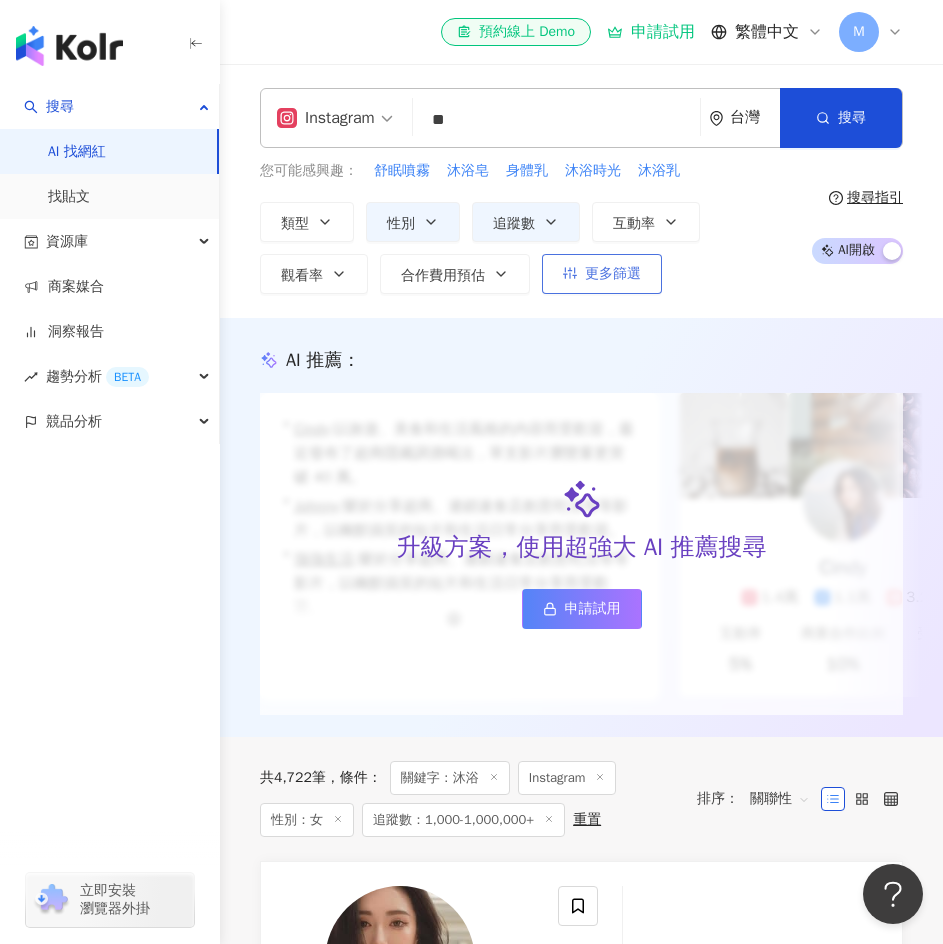 click on "更多篩選" at bounding box center [613, 274] 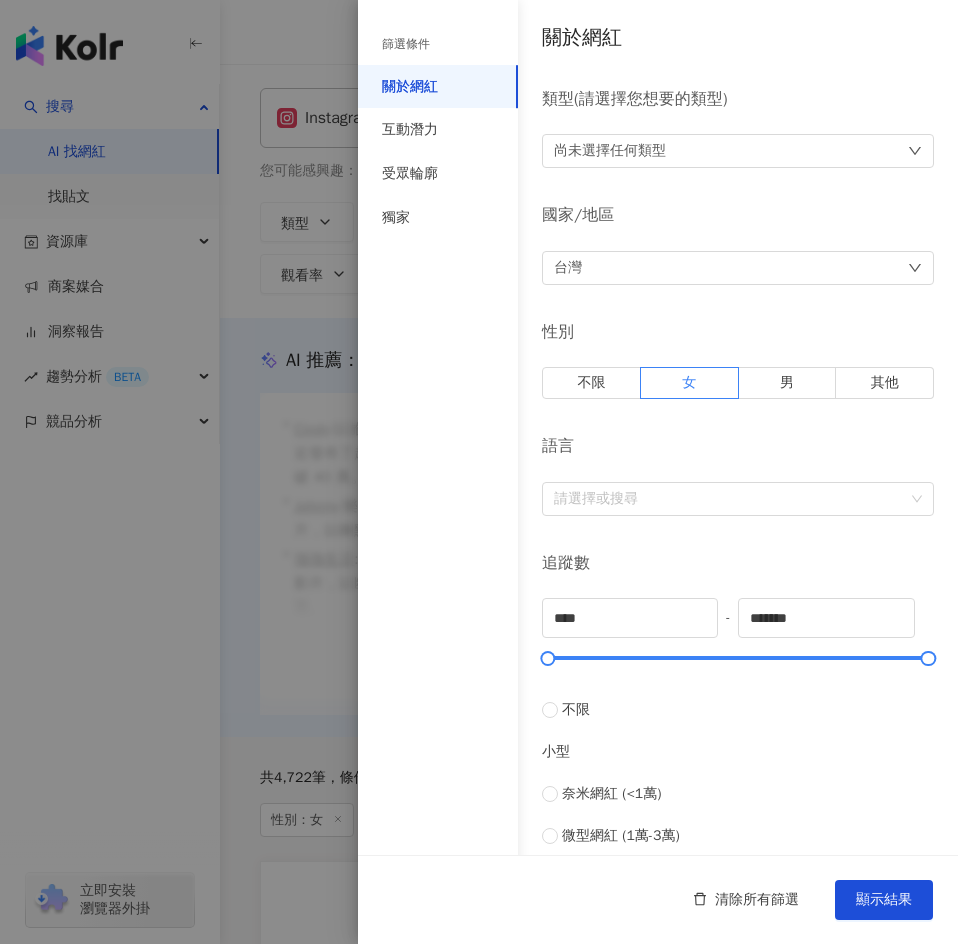 click at bounding box center (479, 472) 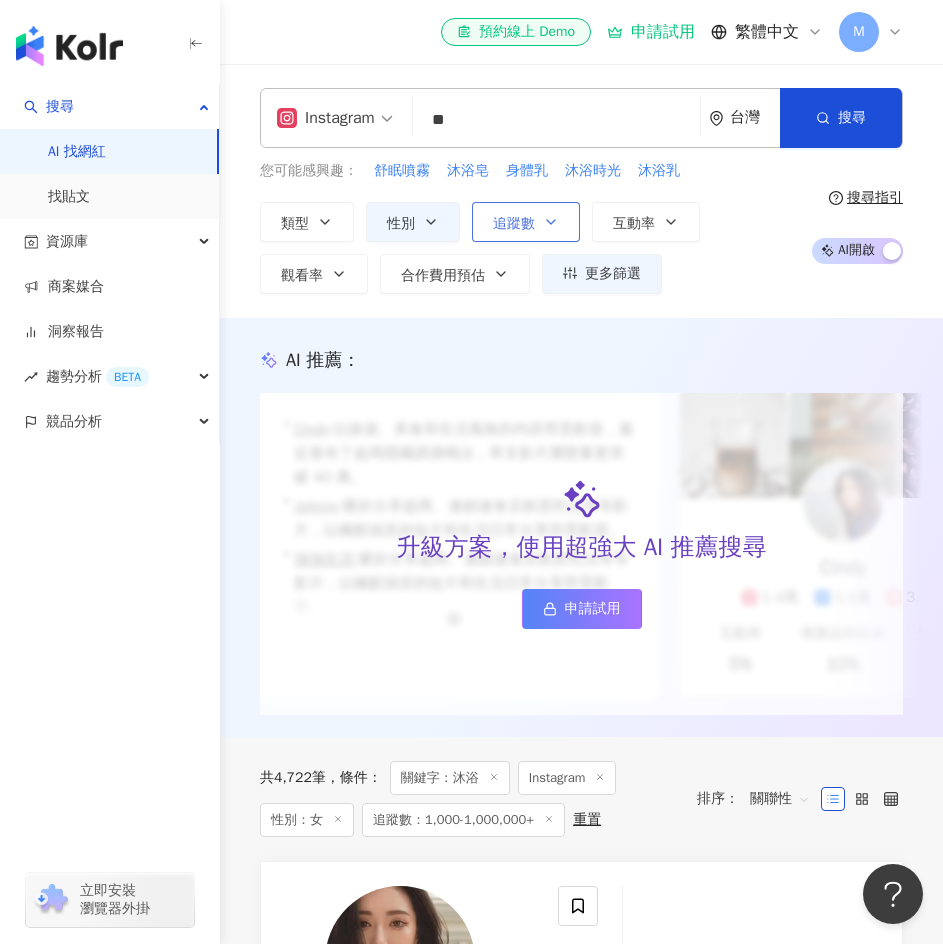 click on "追蹤數" at bounding box center [514, 224] 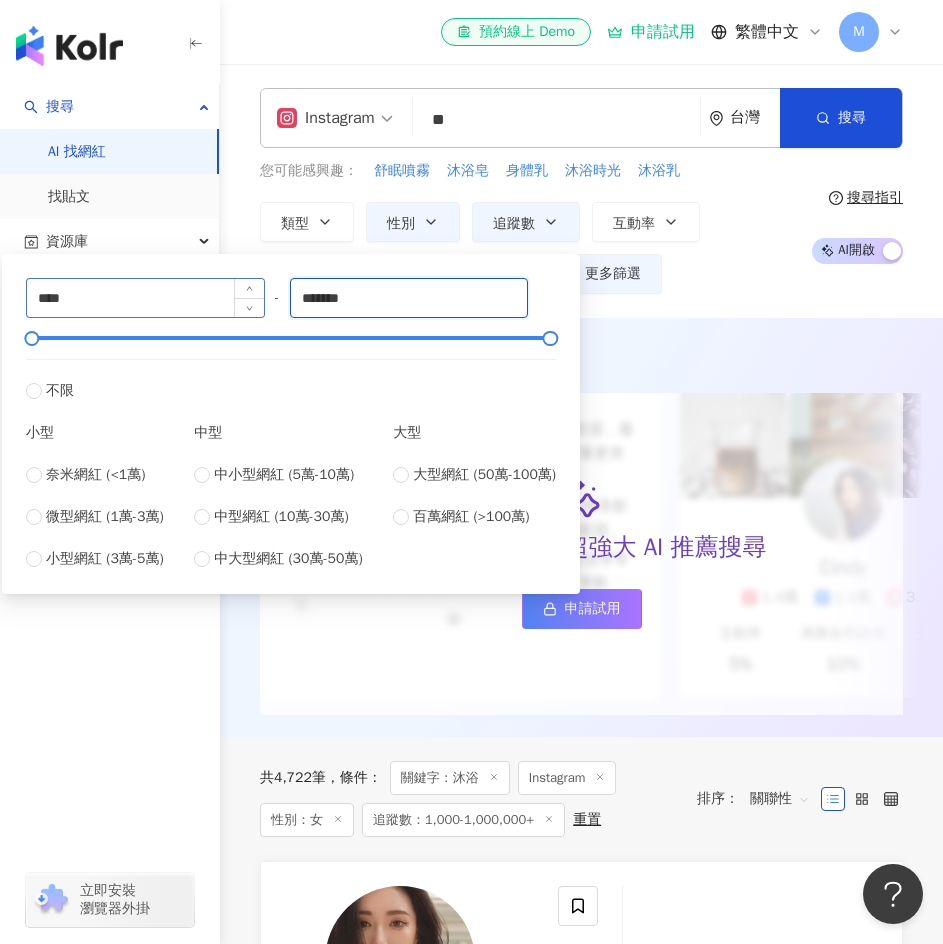 drag, startPoint x: 399, startPoint y: 291, endPoint x: 104, endPoint y: 289, distance: 295.00677 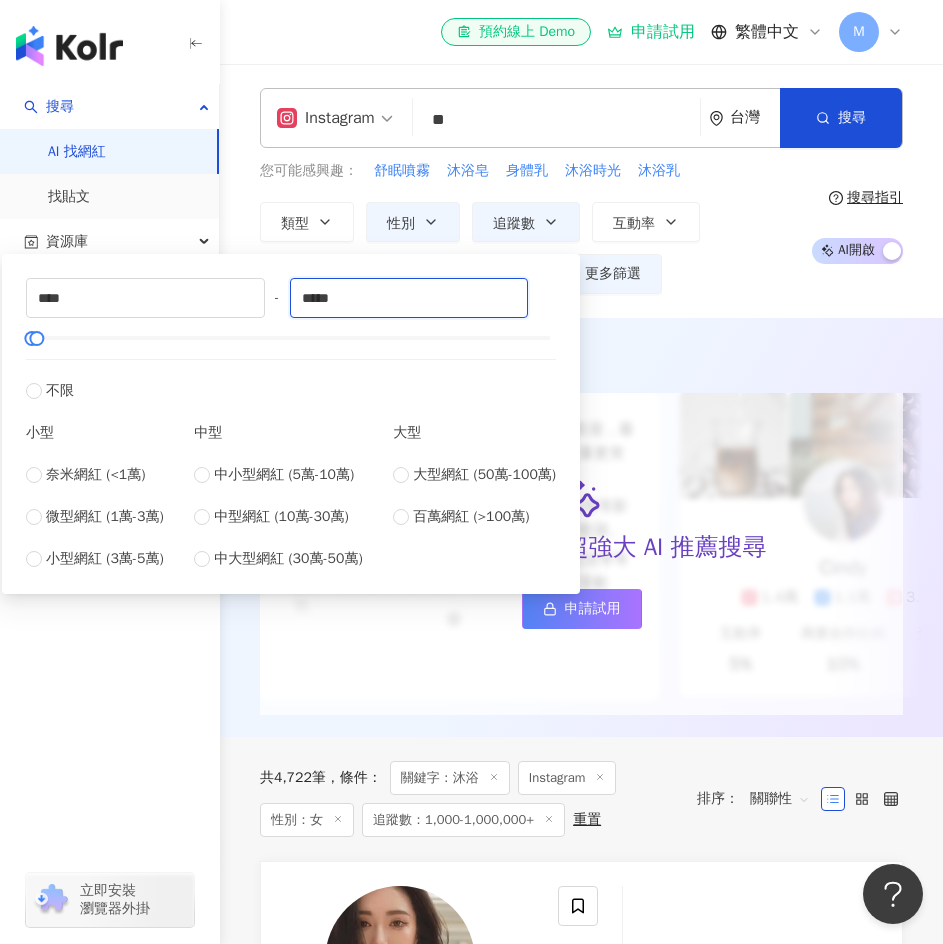 type on "*****" 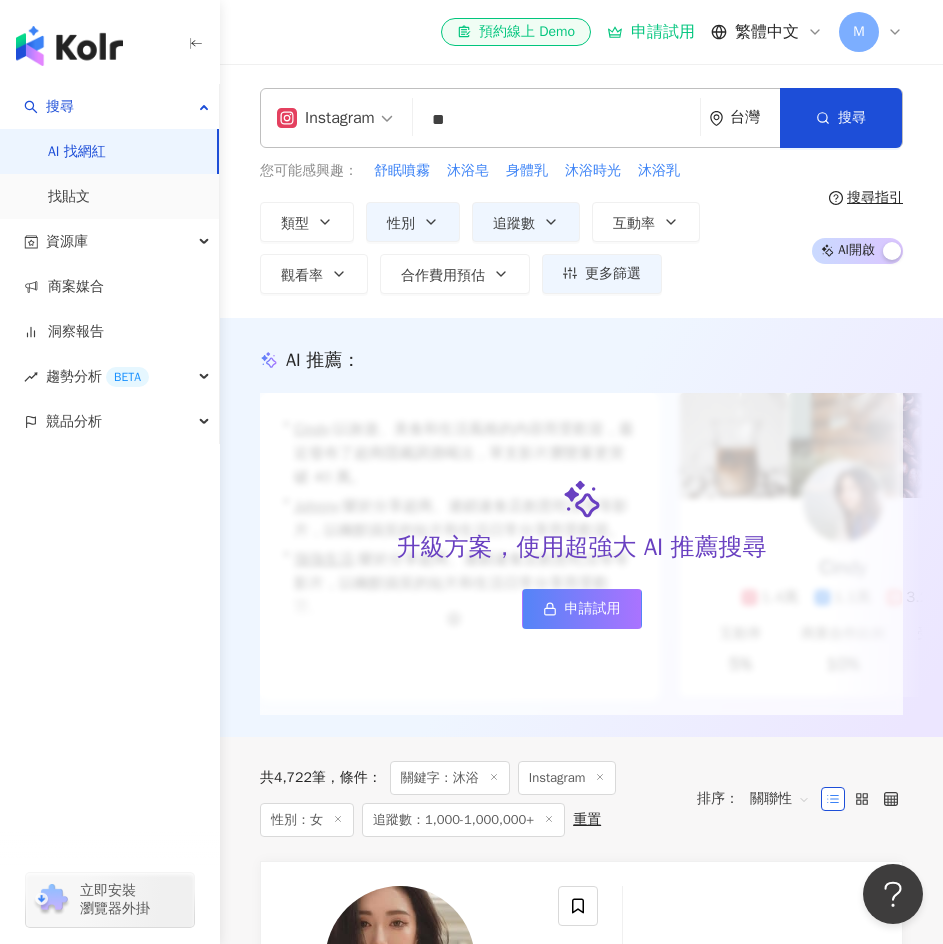 click on "AI 推薦 ： 升級方案，使用超強大 AI 推薦搜尋 申請試用 • Cindy  :  以旅遊、美食和生活風格的內容而受歡迎，最近發布了超商隱藏調酒喝法，單支影片瀏覽量更突破 40 萬。 • Johnny  :  樂於分享超商、連鎖速食店創意吃法等等影片，以幽默搞笑的短片和生活日常分享而受歡迎。 • 強強生活  :  樂於分享超商、連鎖速食店創意吃法等等影片，以幽默搞笑的短片和生活日常分享而受歡迎。 對您有幫助嗎？ Cindy 1.4萬 1.1萬 3.2萬 互動率 5% 商業合作比例 10% 受眾性別 女 Johnny 2.4萬 999 4.2萬 互動率 6.96% 商業合作比例 0.12% 受眾性別 男 強強生活 3.4萬 1萬 4.2萬 互動率 6.96% 商業合作比例 3% 受眾性別 女" at bounding box center (581, 527) 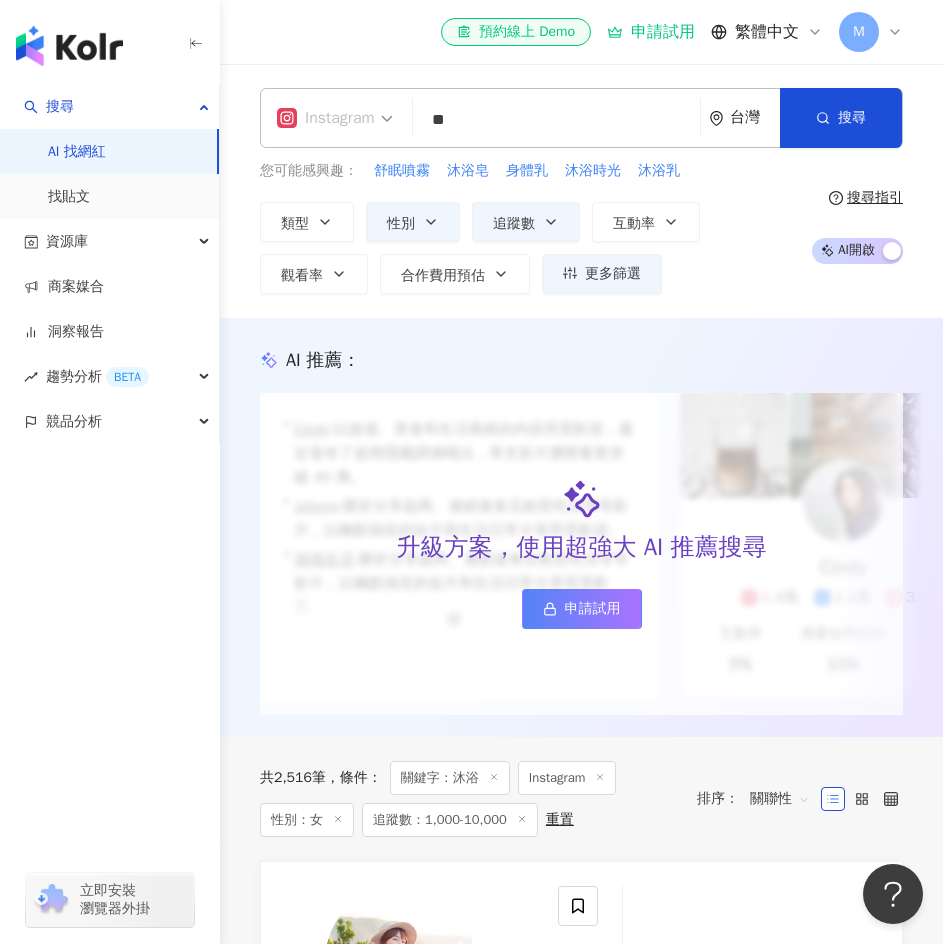 click at bounding box center [335, 118] 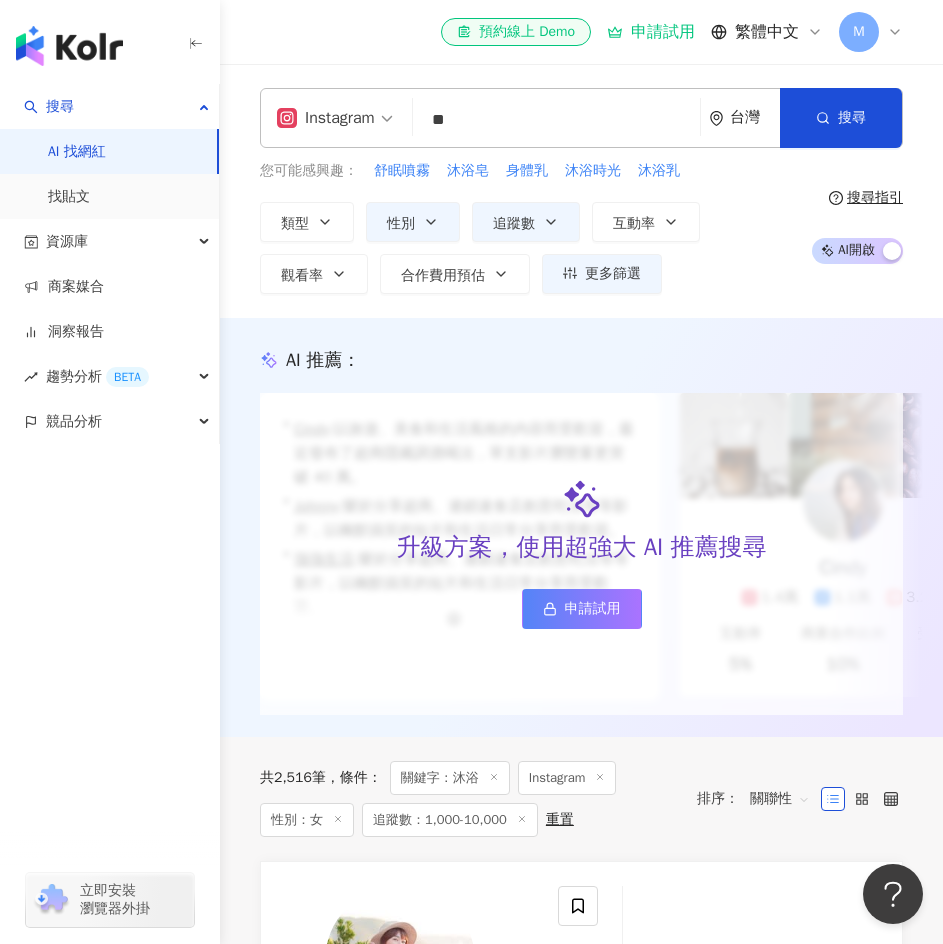 click at bounding box center [335, 118] 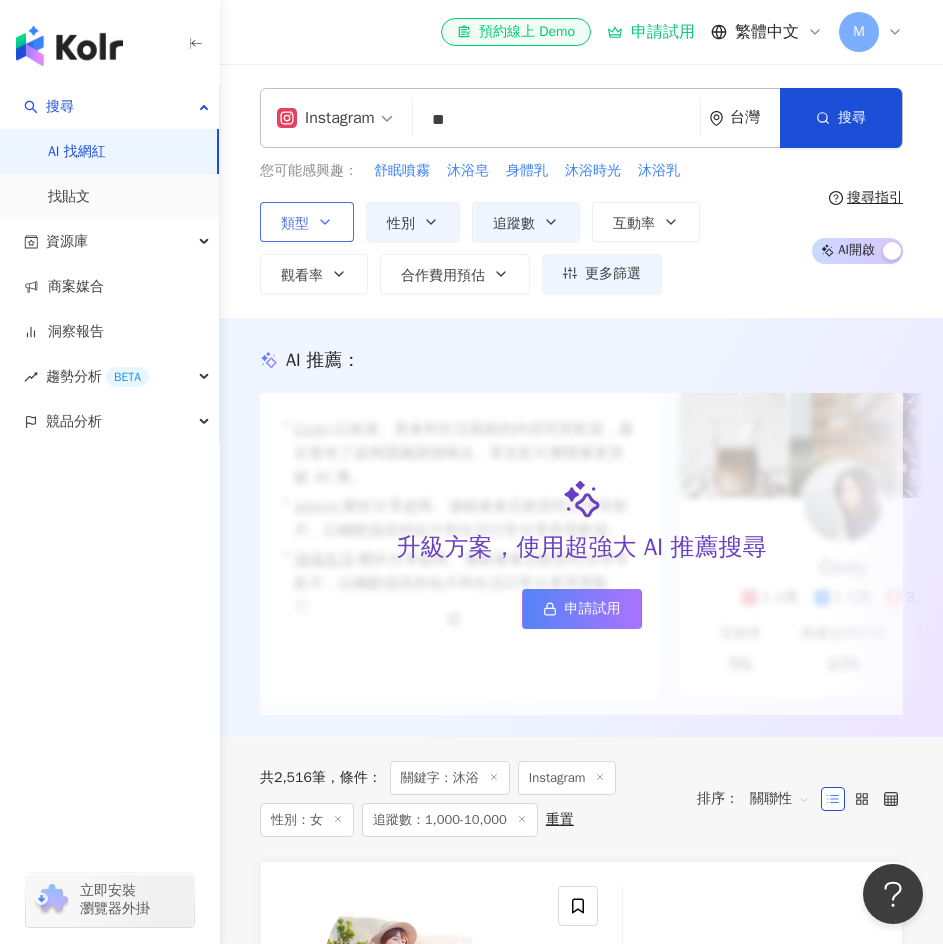 click on "類型" at bounding box center [307, 222] 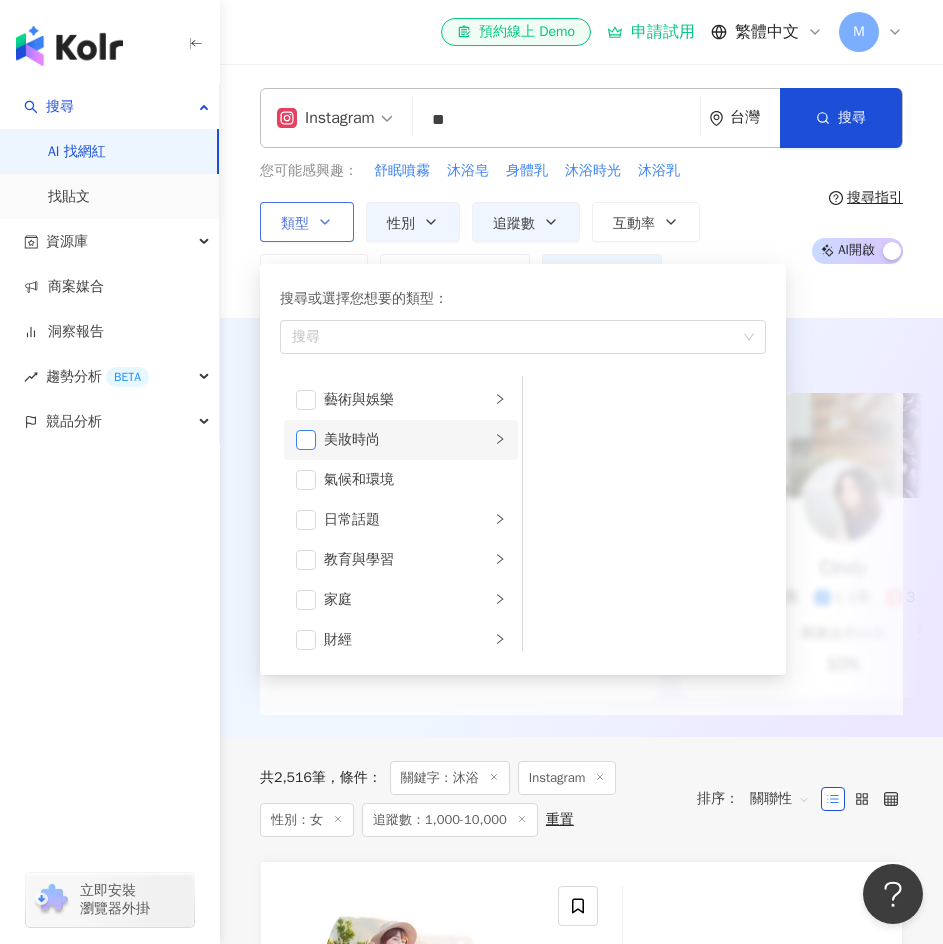 click at bounding box center [306, 440] 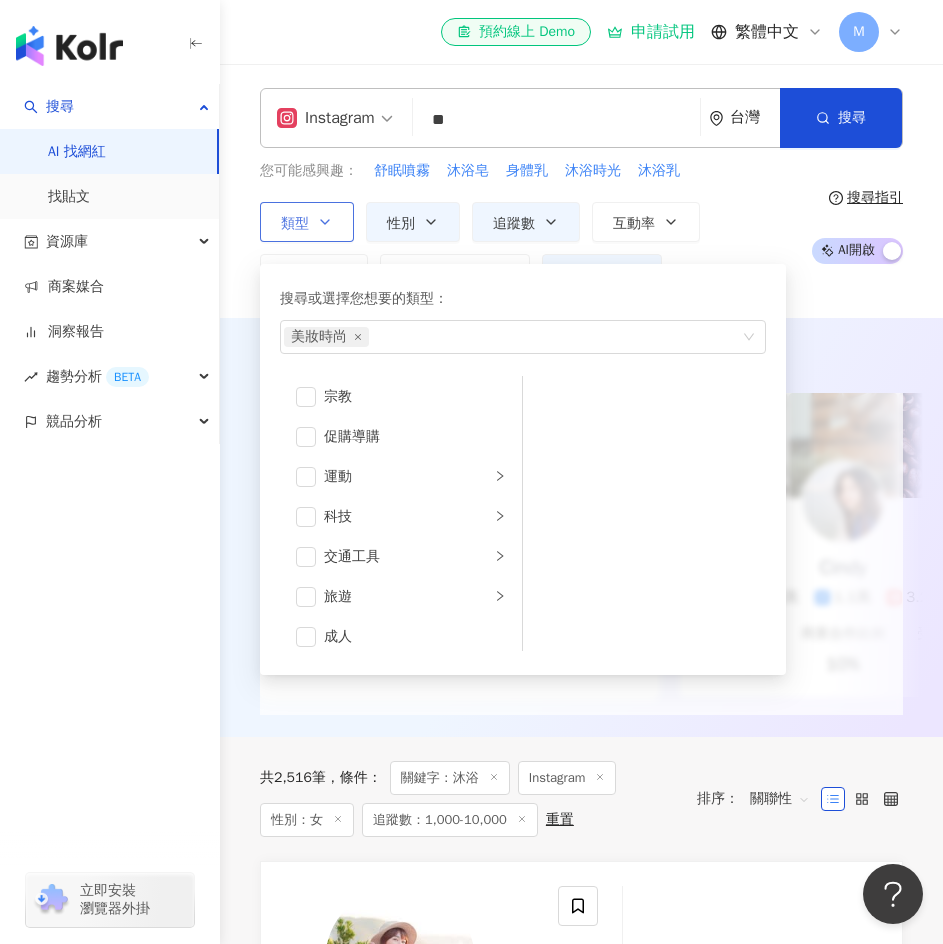 scroll, scrollTop: 693, scrollLeft: 0, axis: vertical 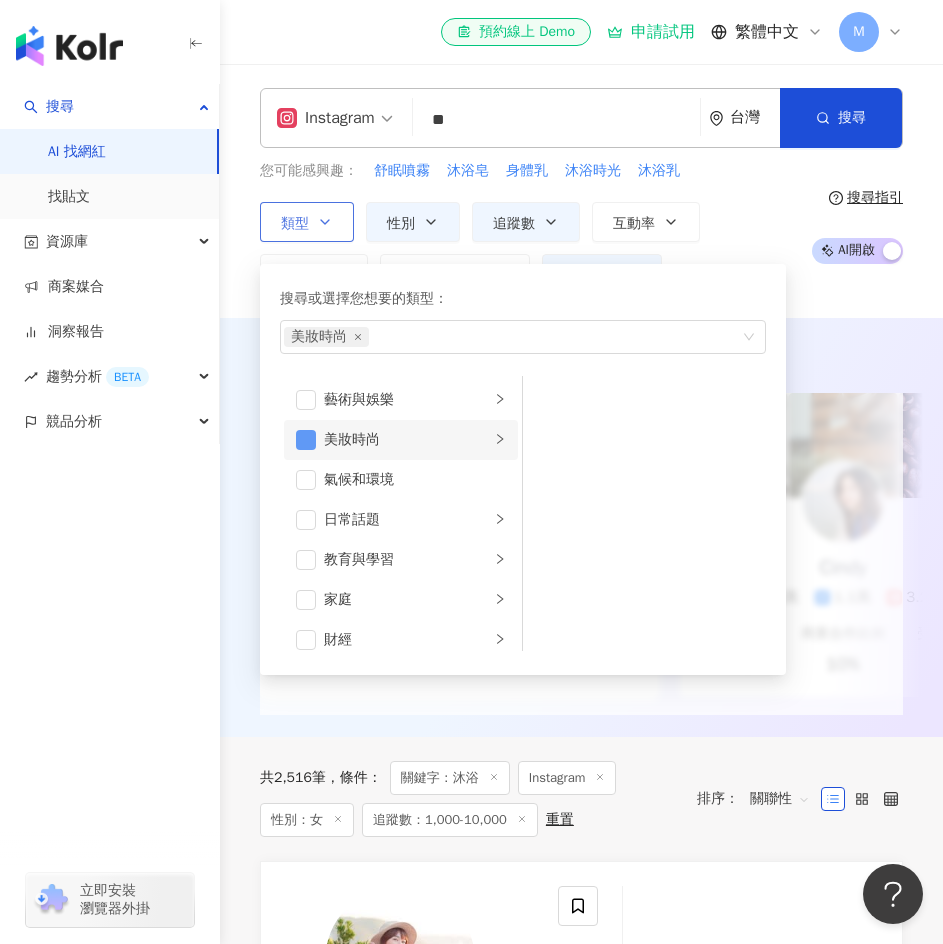 click at bounding box center [306, 440] 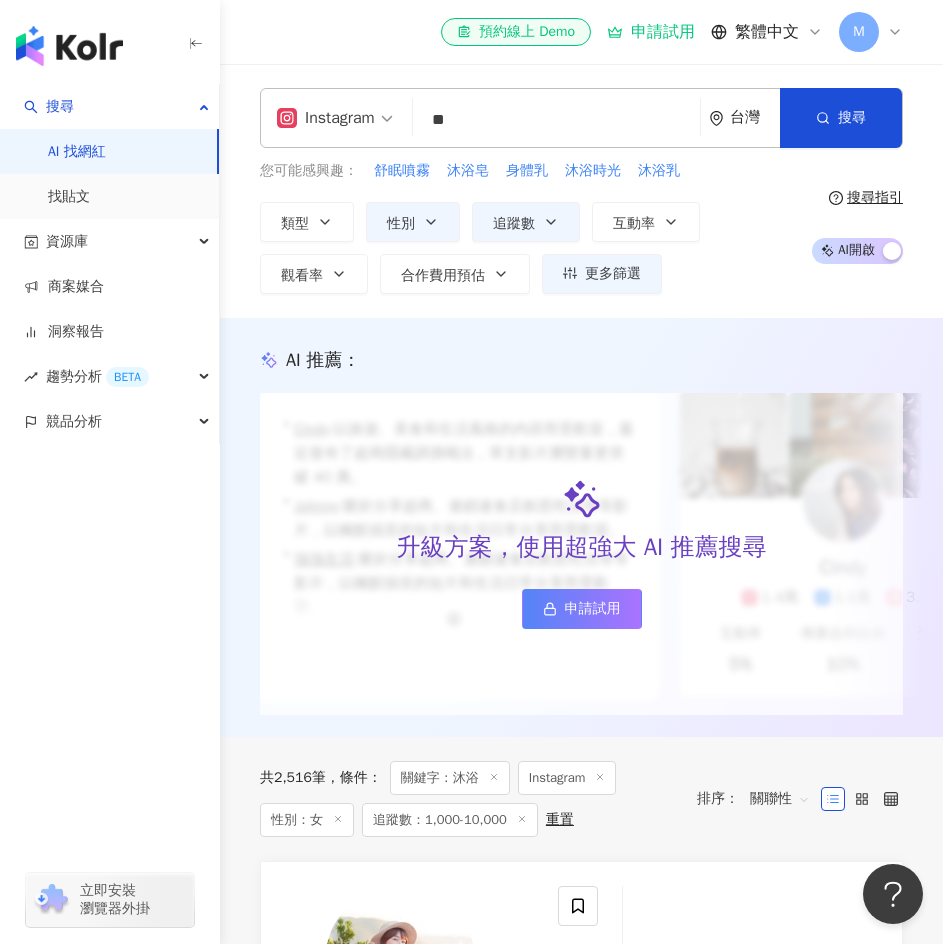 click on "Instagram ** [COUNTRY] 搜尋 [UUID] [NAME] 1,278   追蹤者 🅼🆄🅼🆄 3,087   追蹤者 lucky shower 七色花沐浴露，現貨有售 1,017   追蹤者 [NAME] ❤️❤️❤️ 3,570   追蹤者 Vigour月子香湯沐浴 1,195   追蹤者 您可能感興趣： 舒眠噴霧  沐浴皂  身體乳  沐浴時光  沐浴乳  類型 搜尋或選擇您想要的類型：   搜尋 藝術與娛樂 美妝時尚 氣候和環境 日常話題 教育與學習 家庭 財經 美食 命理占卜 遊戲 法政社會 生活風格 影視娛樂 醫療與健康 寵物 攝影 感情 宗教 促購導購 運動 科技 交通工具 旅遊 成人 性別 追蹤數 互動率 觀看率 合作費用預估  更多篩選 篩選條件 關於網紅 互動潛力 受眾輪廓 獨家 關於網紅 類型  ( 請選擇您想要的類型 ) 尚未選擇任何類型 國家/地區 [COUNTRY] 性別 不限 女 男 其他 語言     請選擇或搜尋 追蹤數 ****  -  ***** 不限 小型 中型 大型" at bounding box center (581, 191) 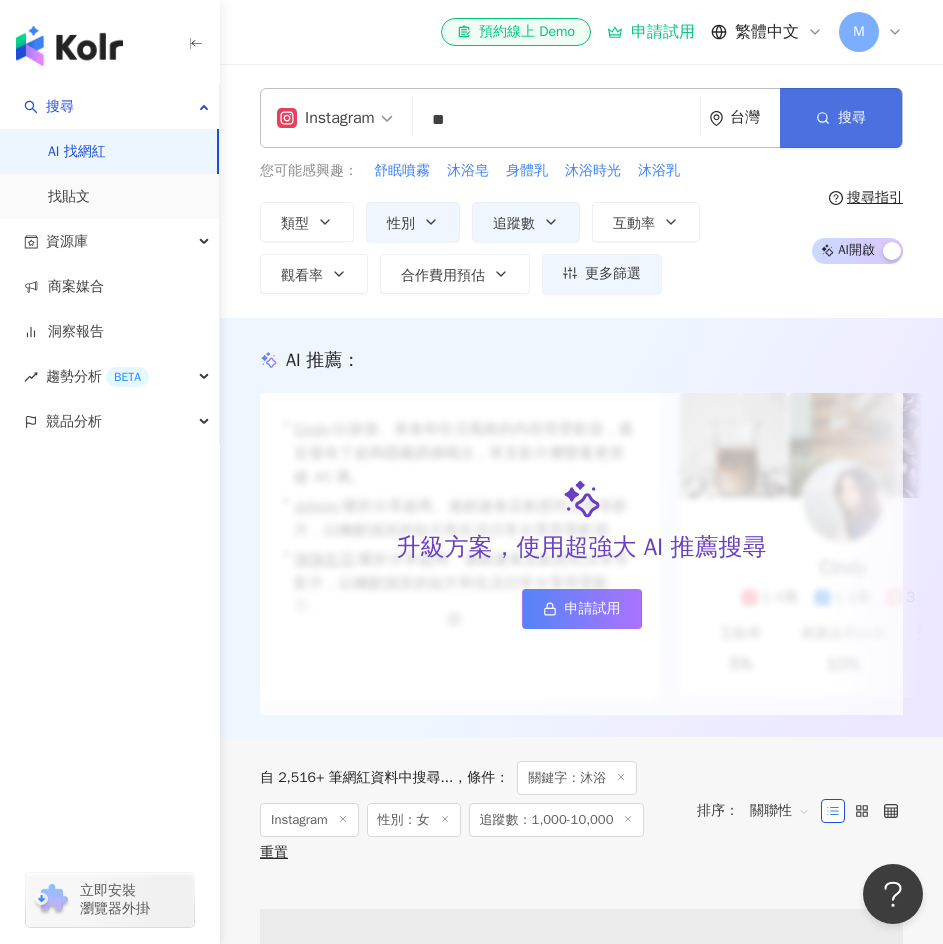 click on "搜尋" at bounding box center [841, 118] 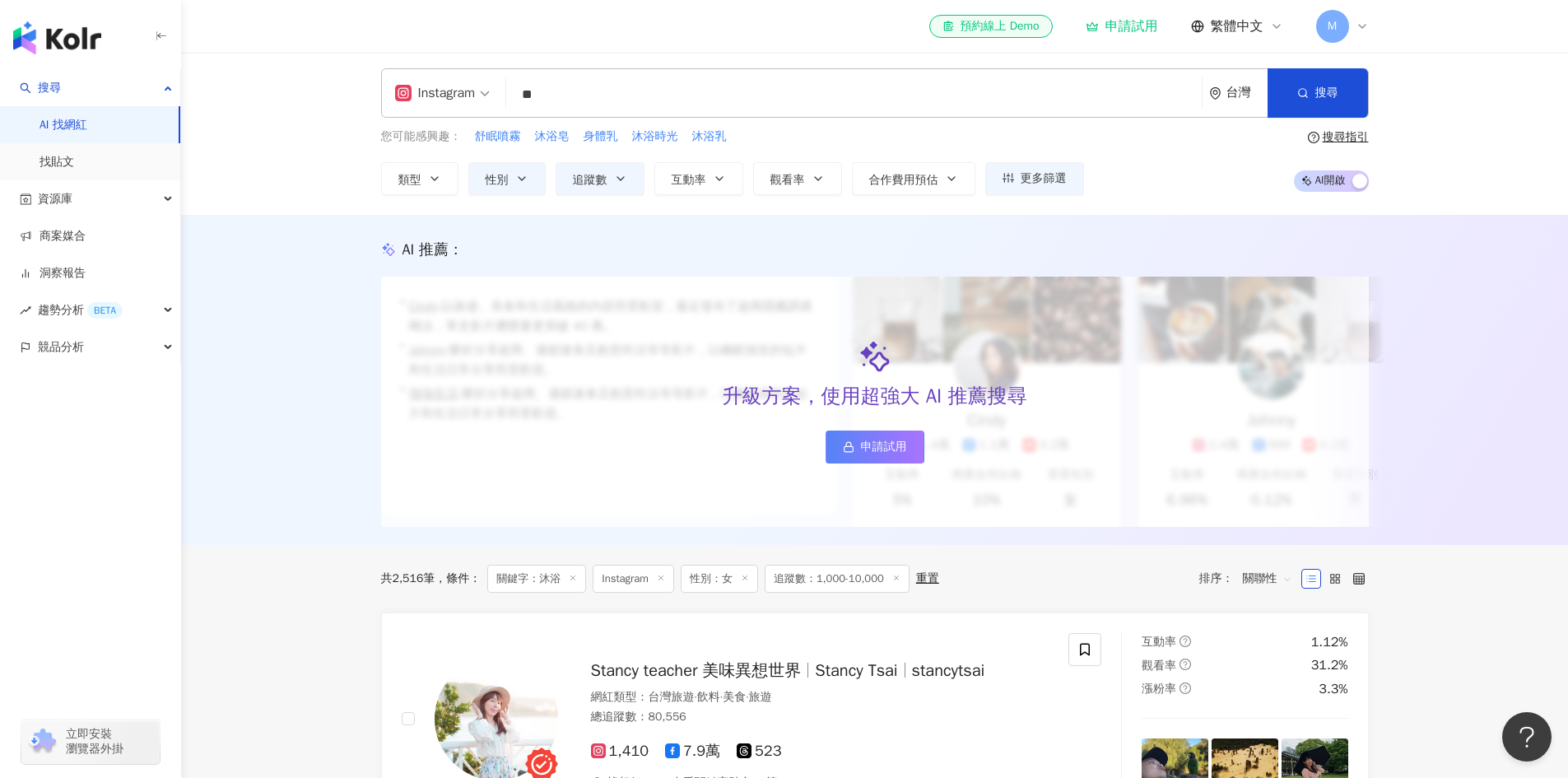scroll, scrollTop: 0, scrollLeft: 0, axis: both 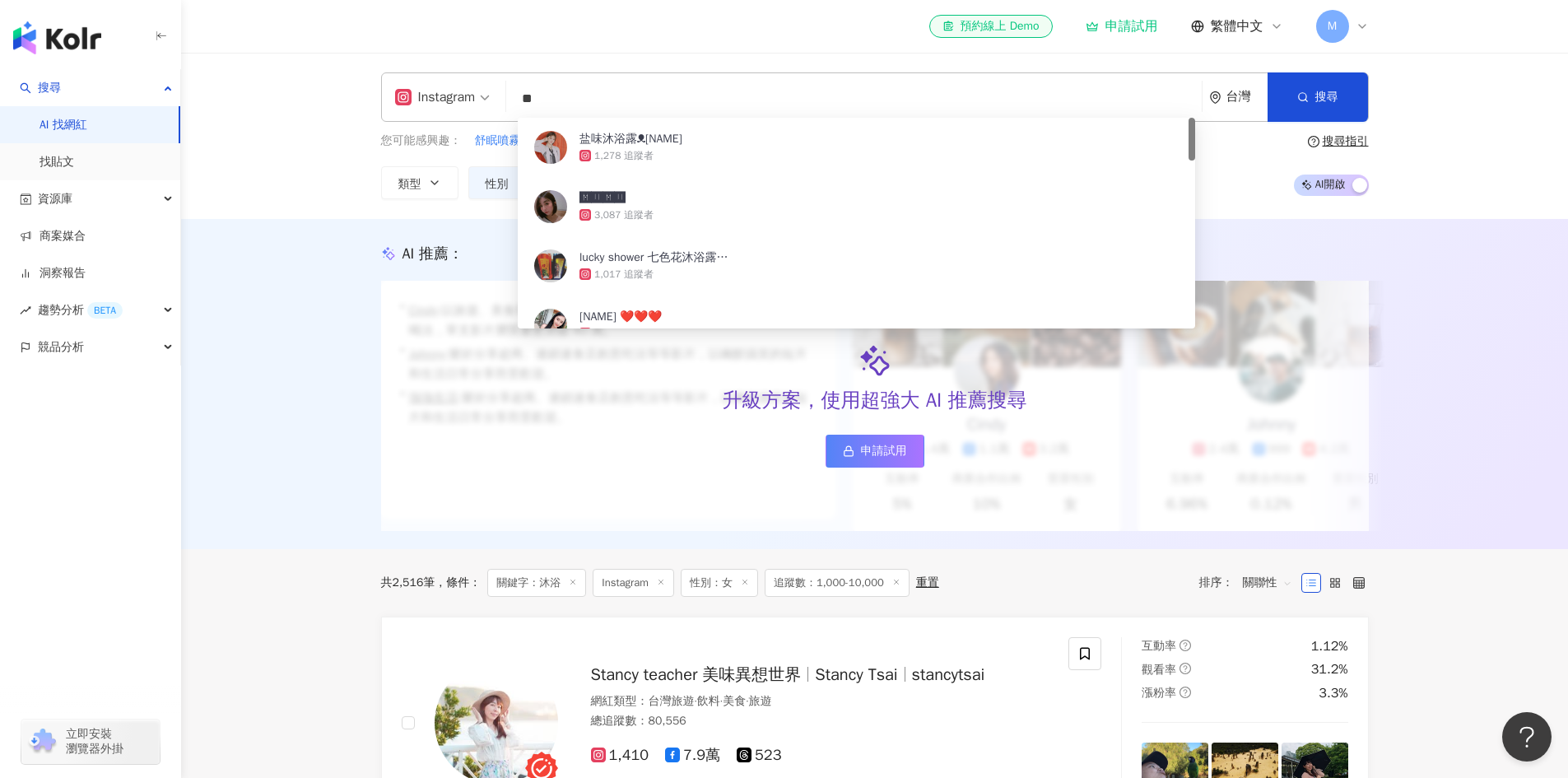 drag, startPoint x: 421, startPoint y: 109, endPoint x: 190, endPoint y: 128, distance: 231.7801 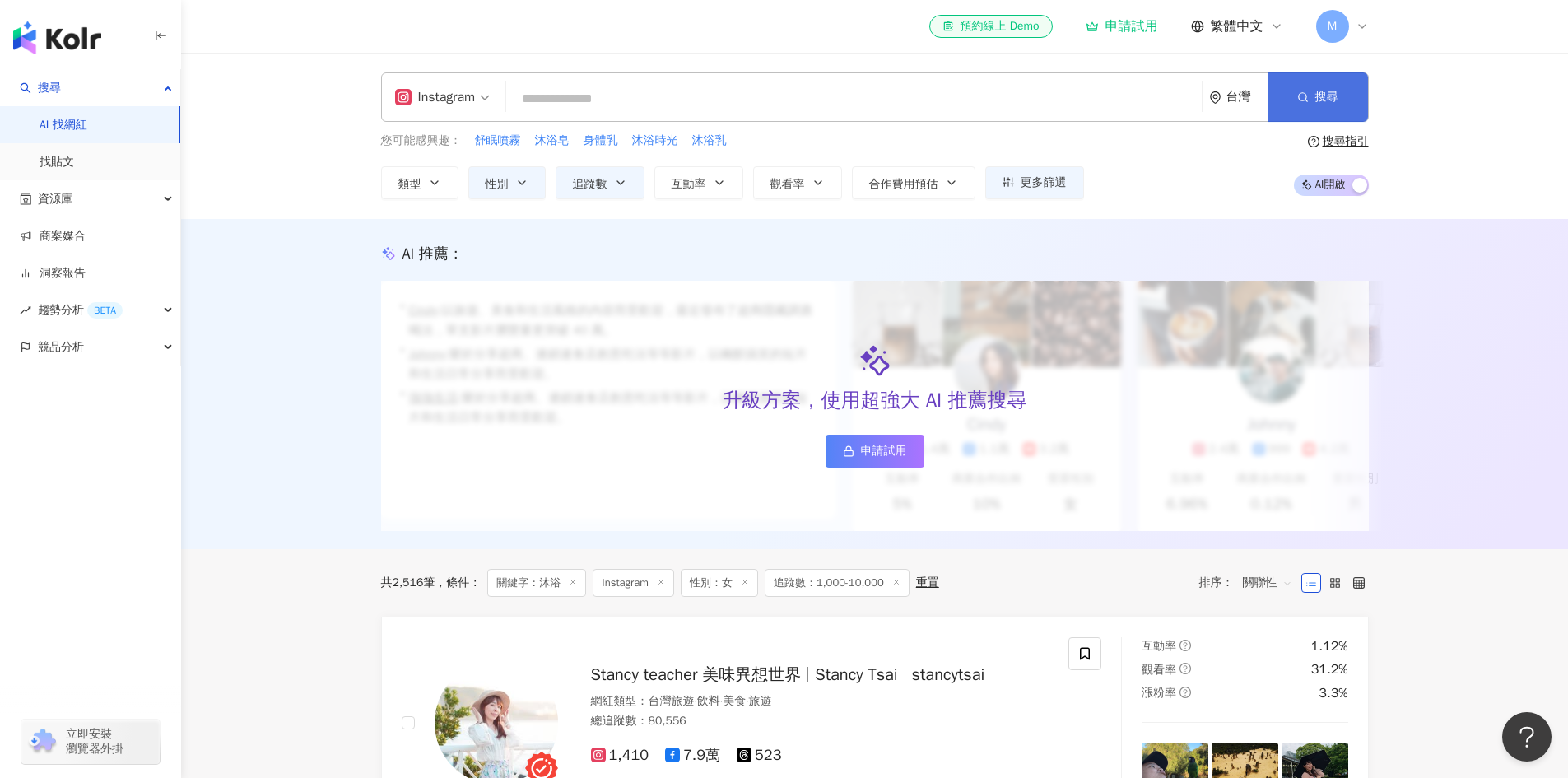 type 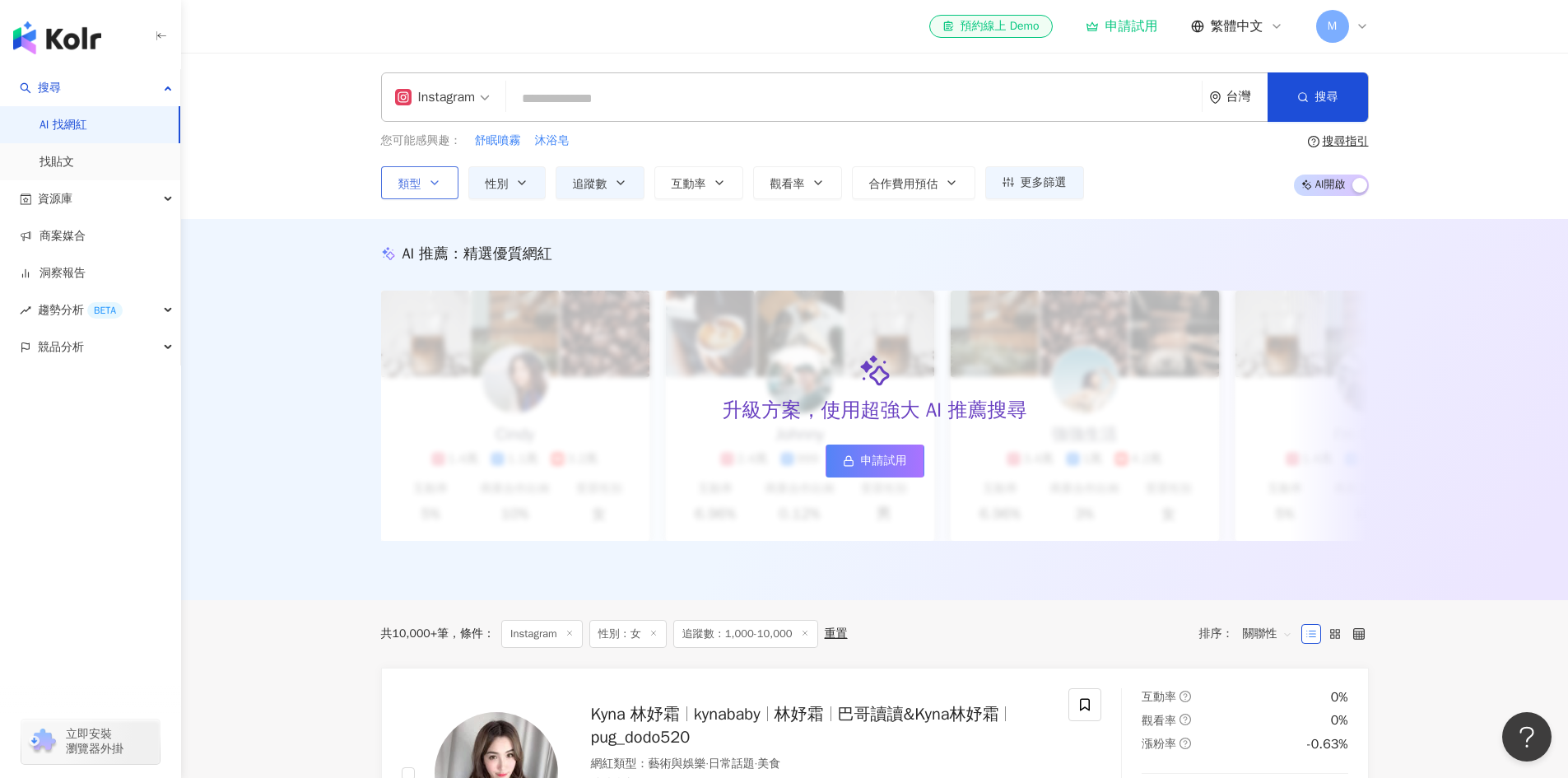 click on "類型" at bounding box center (420, 183) 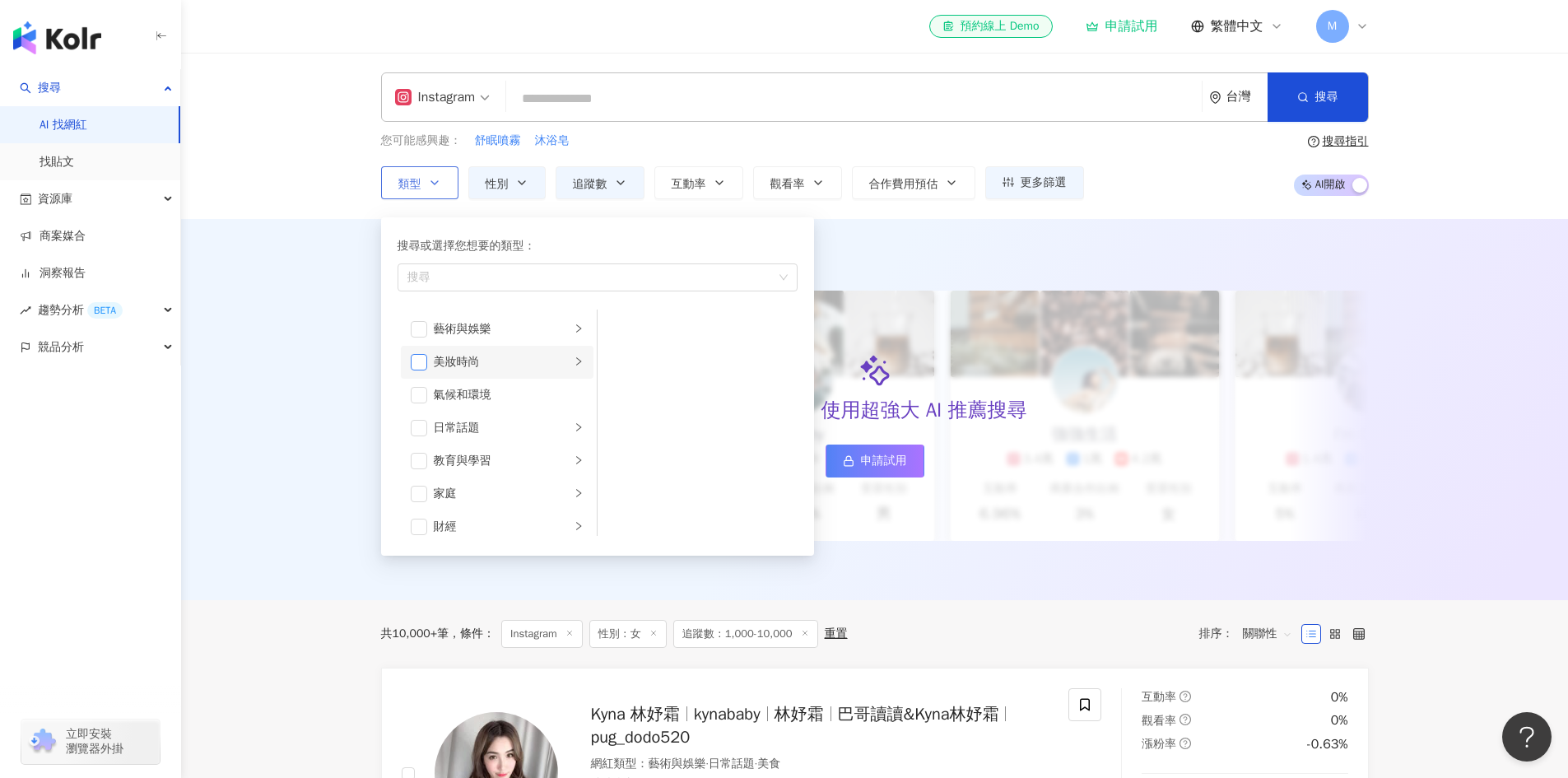 click at bounding box center (419, 362) 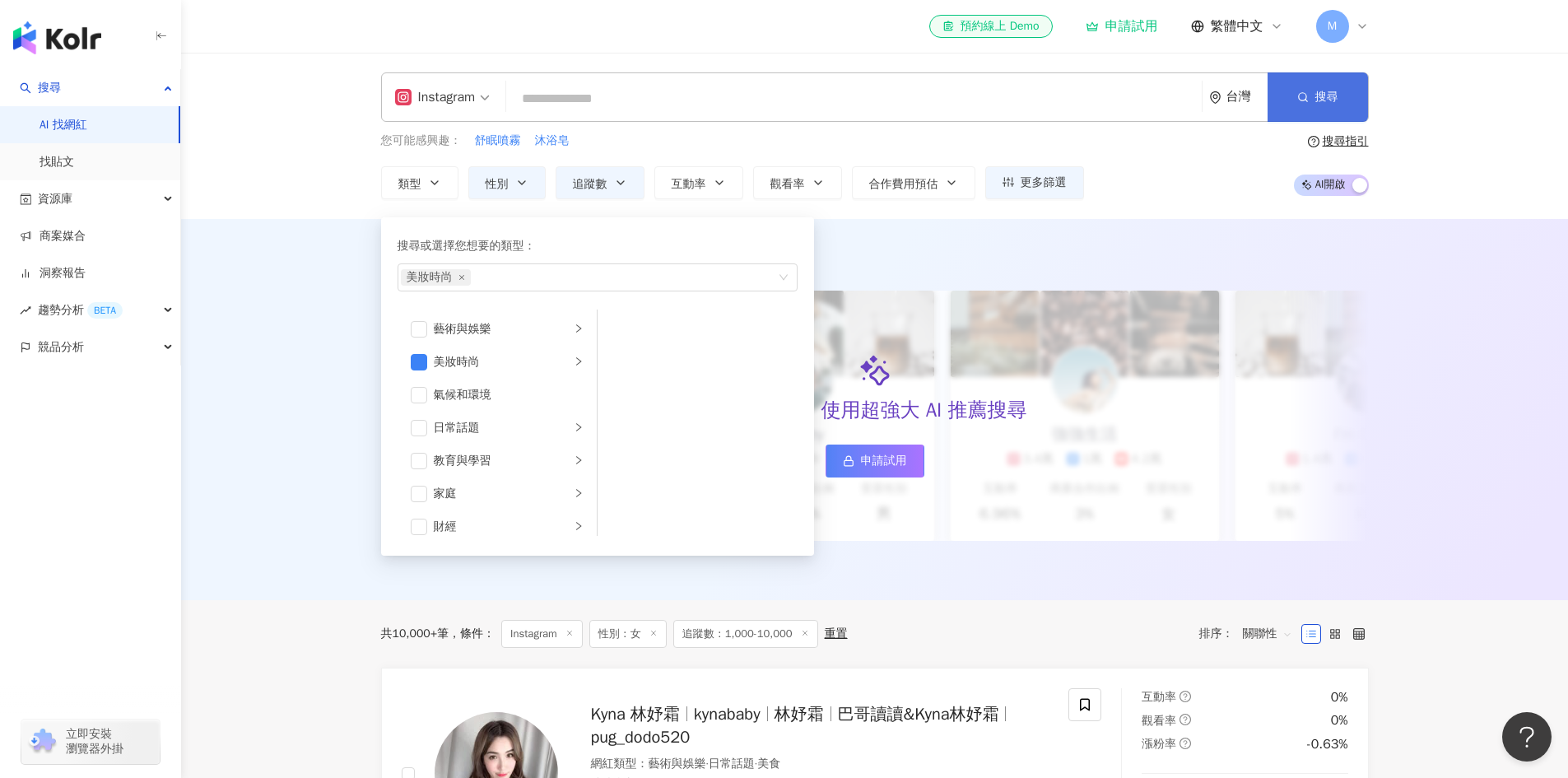 click on "搜尋" at bounding box center (1318, 97) 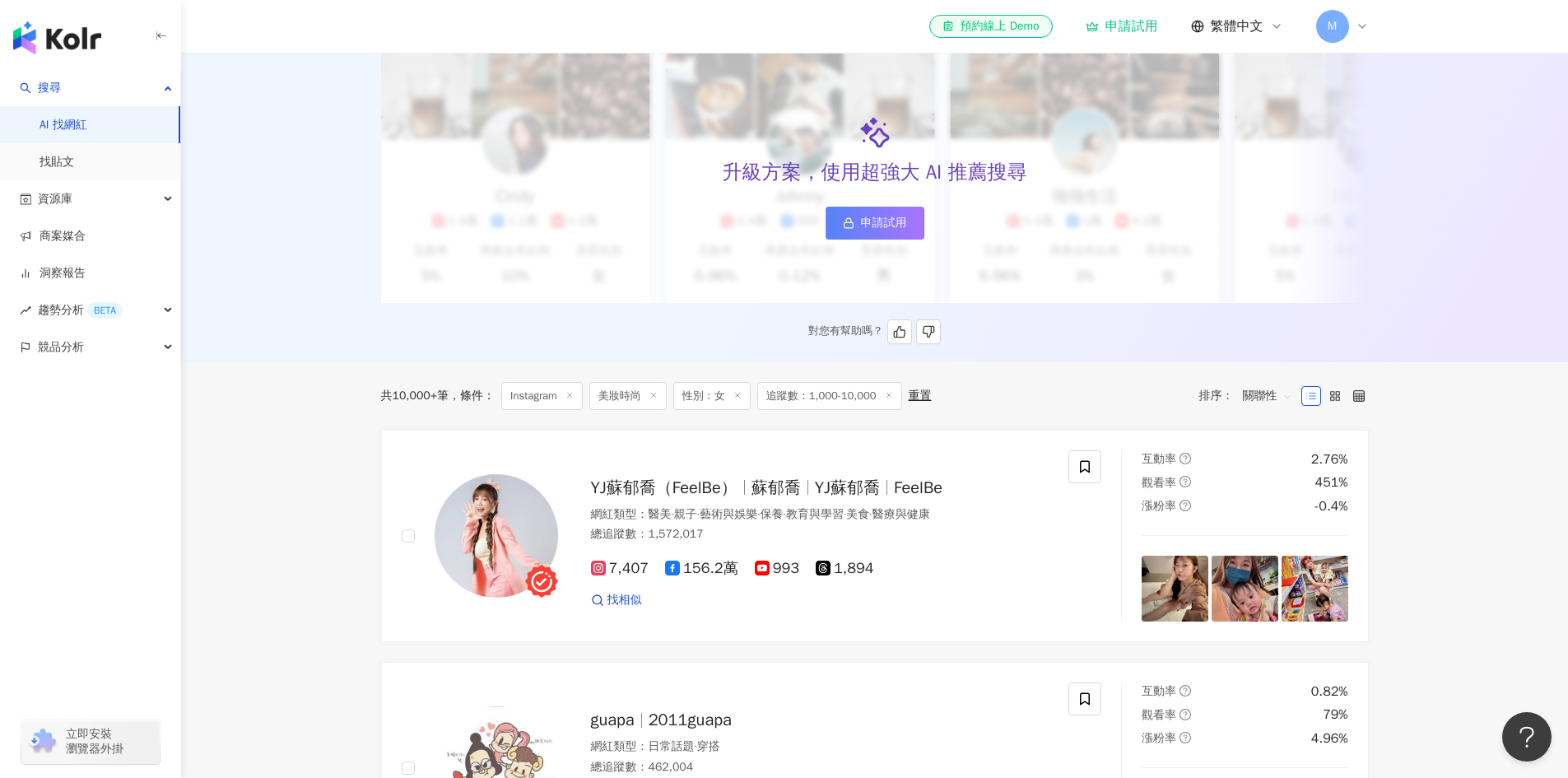 scroll, scrollTop: 0, scrollLeft: 0, axis: both 